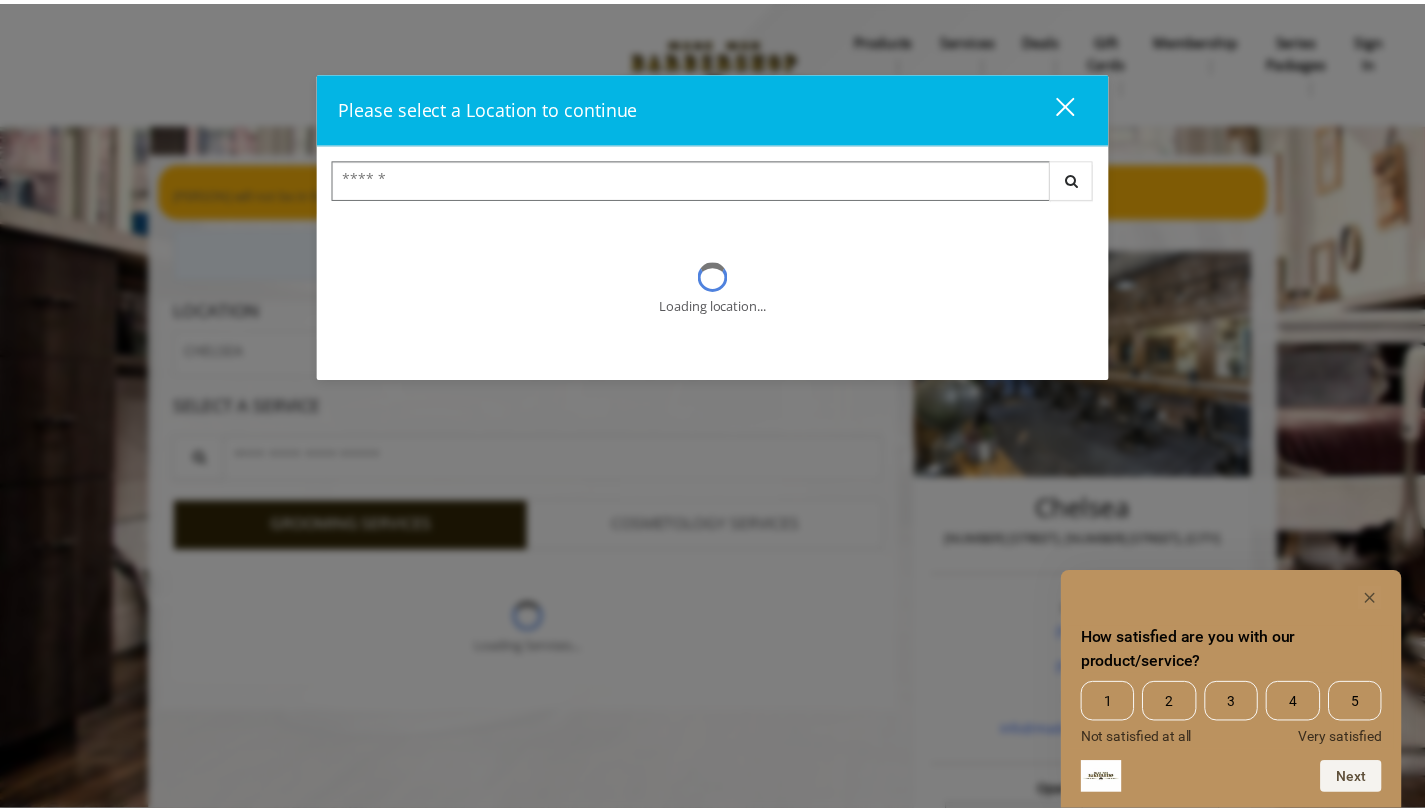 scroll, scrollTop: 0, scrollLeft: 0, axis: both 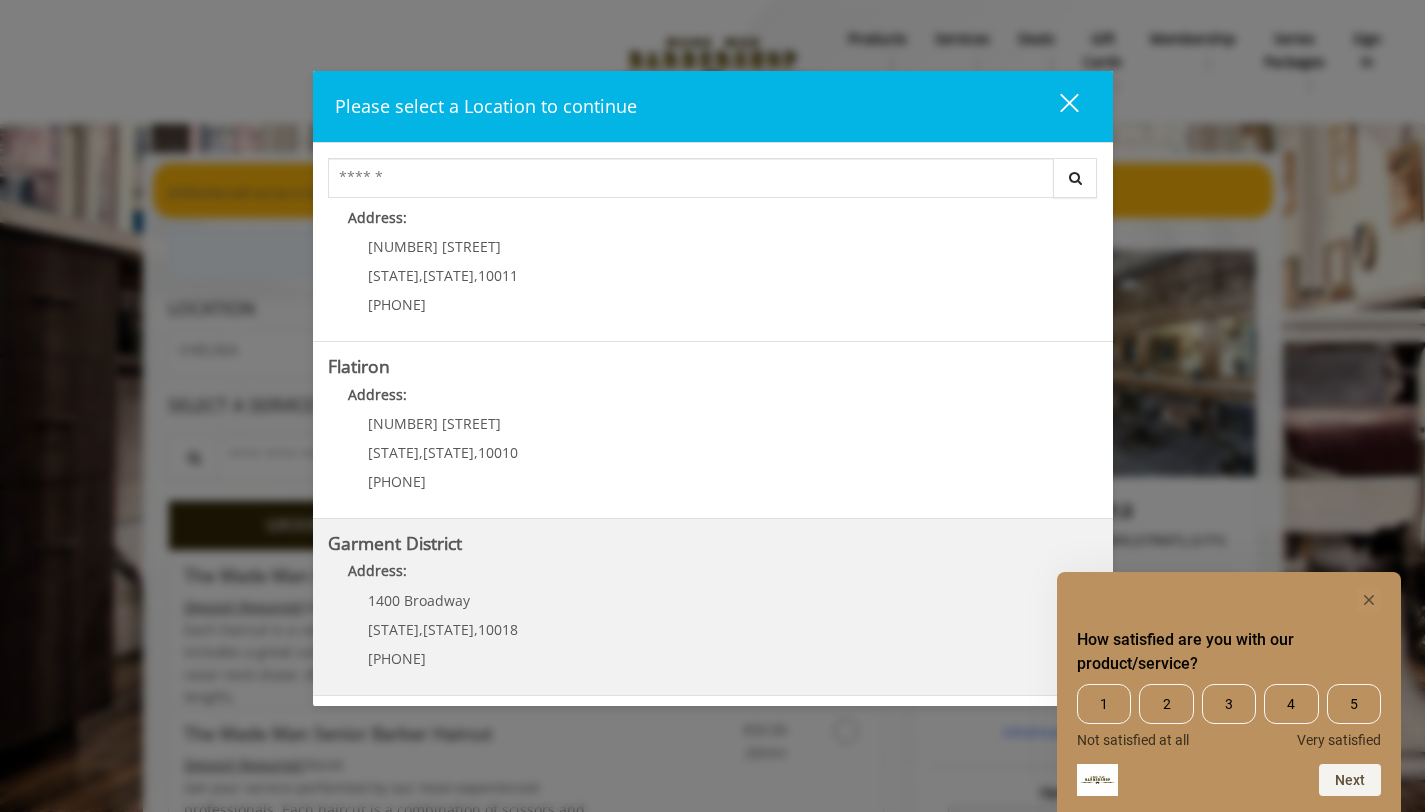 click on "Garment District Address: 1400 Broadway New York ,  New York ,  10018 (212) 997-4247" at bounding box center [713, 607] 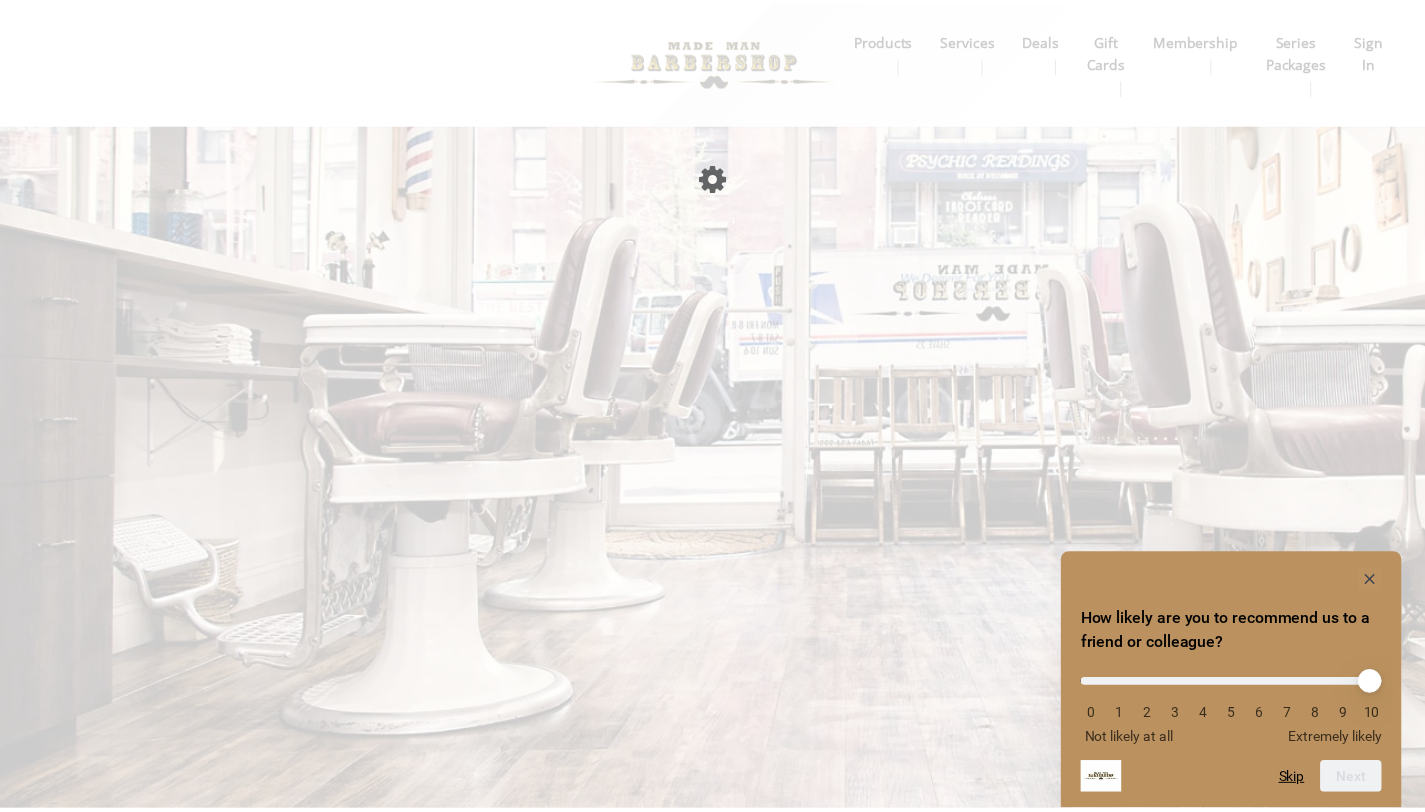scroll, scrollTop: 0, scrollLeft: 0, axis: both 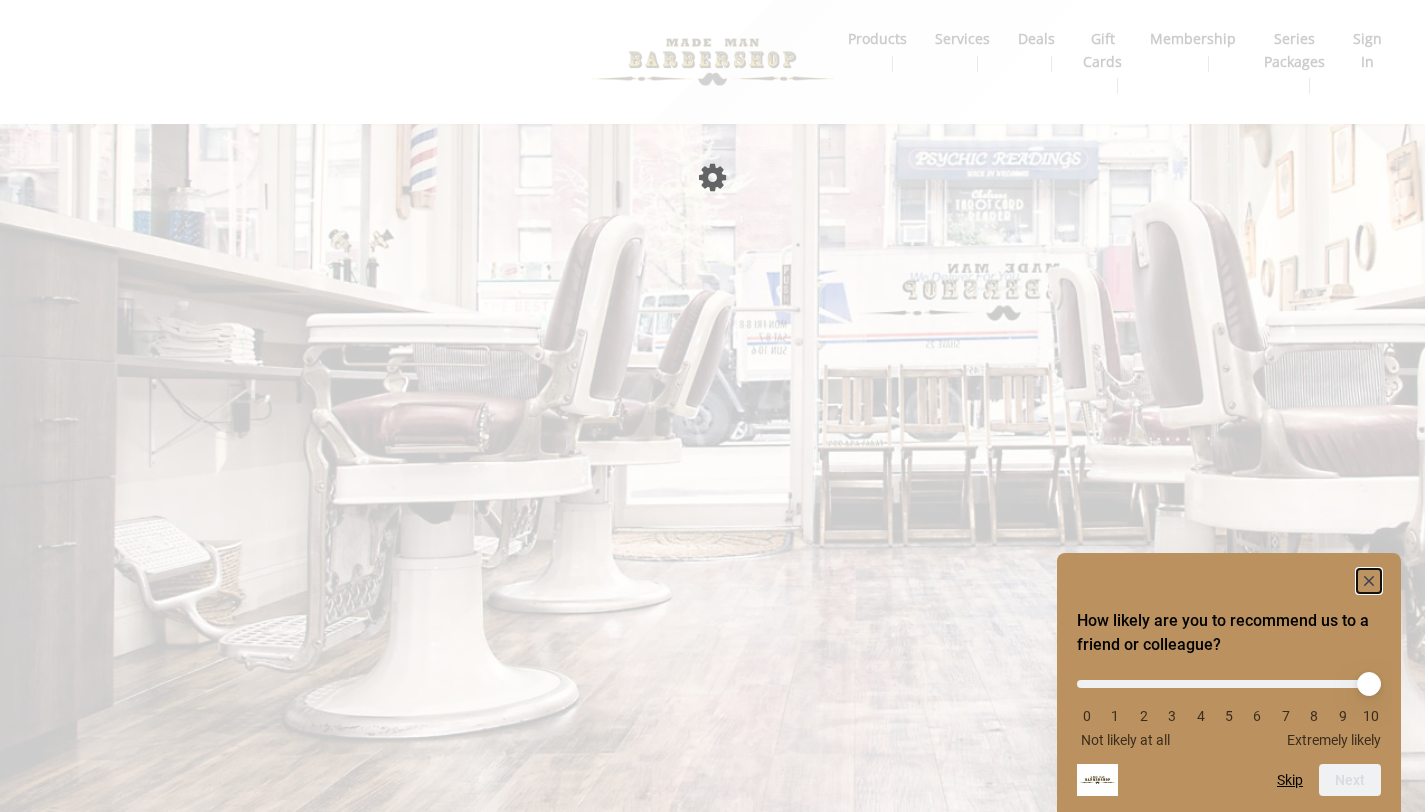 click 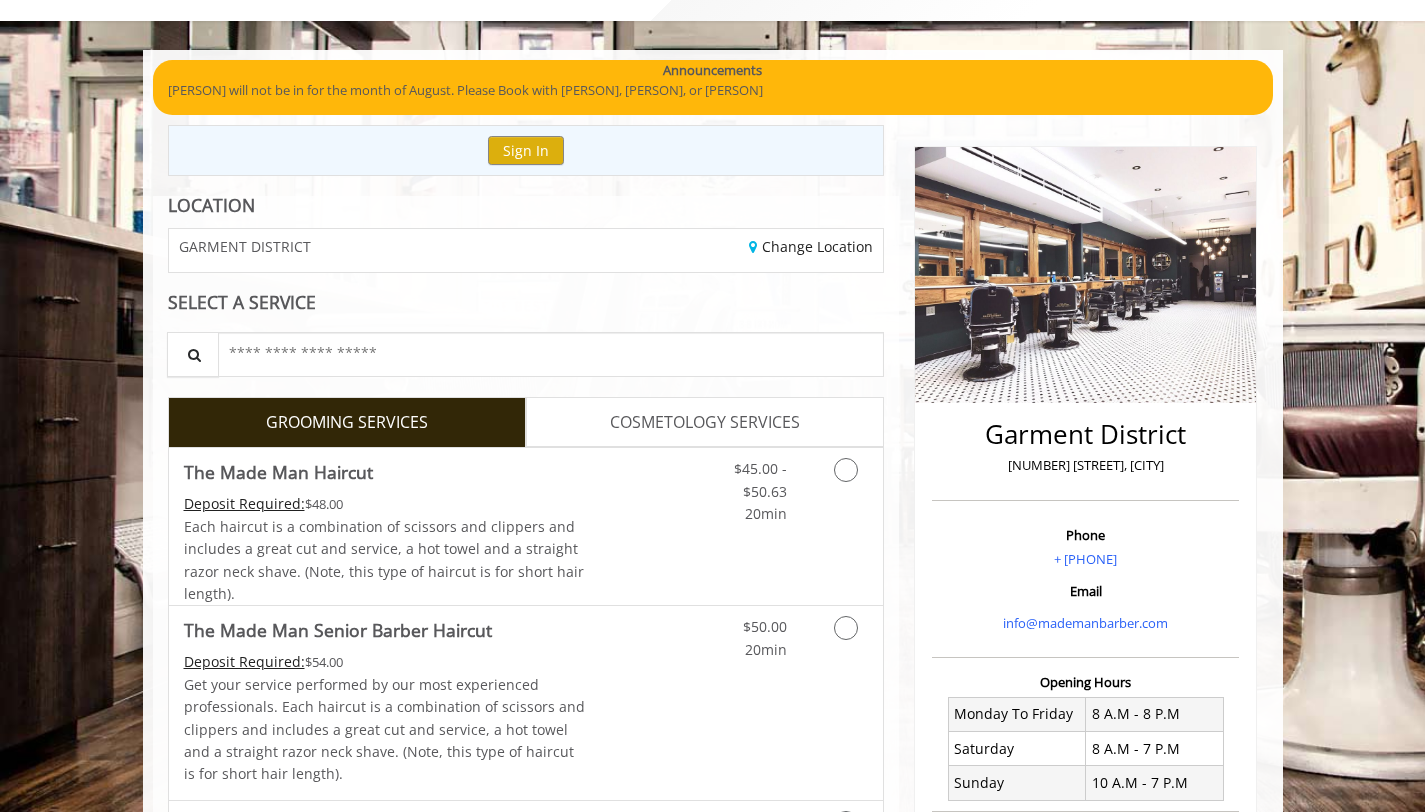 scroll, scrollTop: 245, scrollLeft: 0, axis: vertical 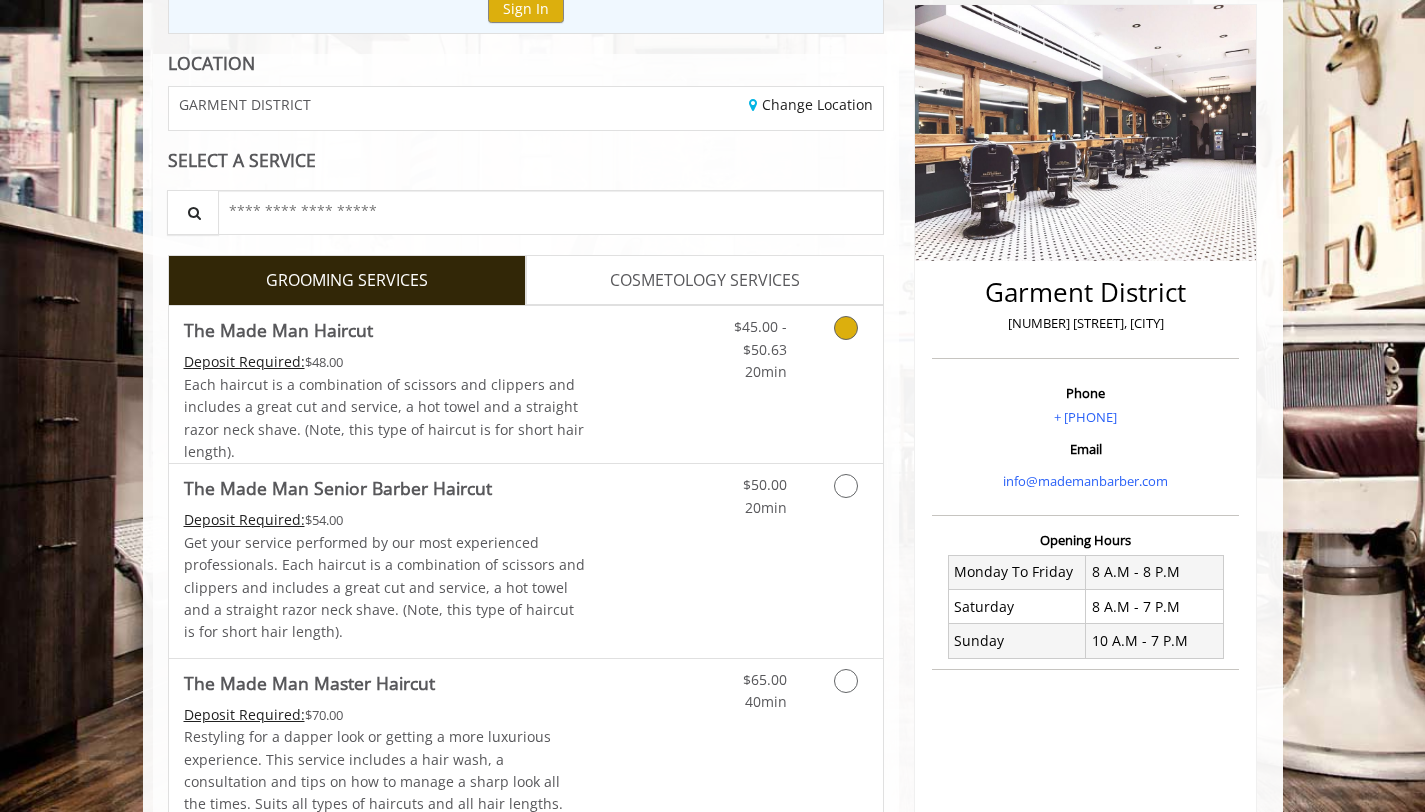 click on "Discounted Price" at bounding box center (644, 384) 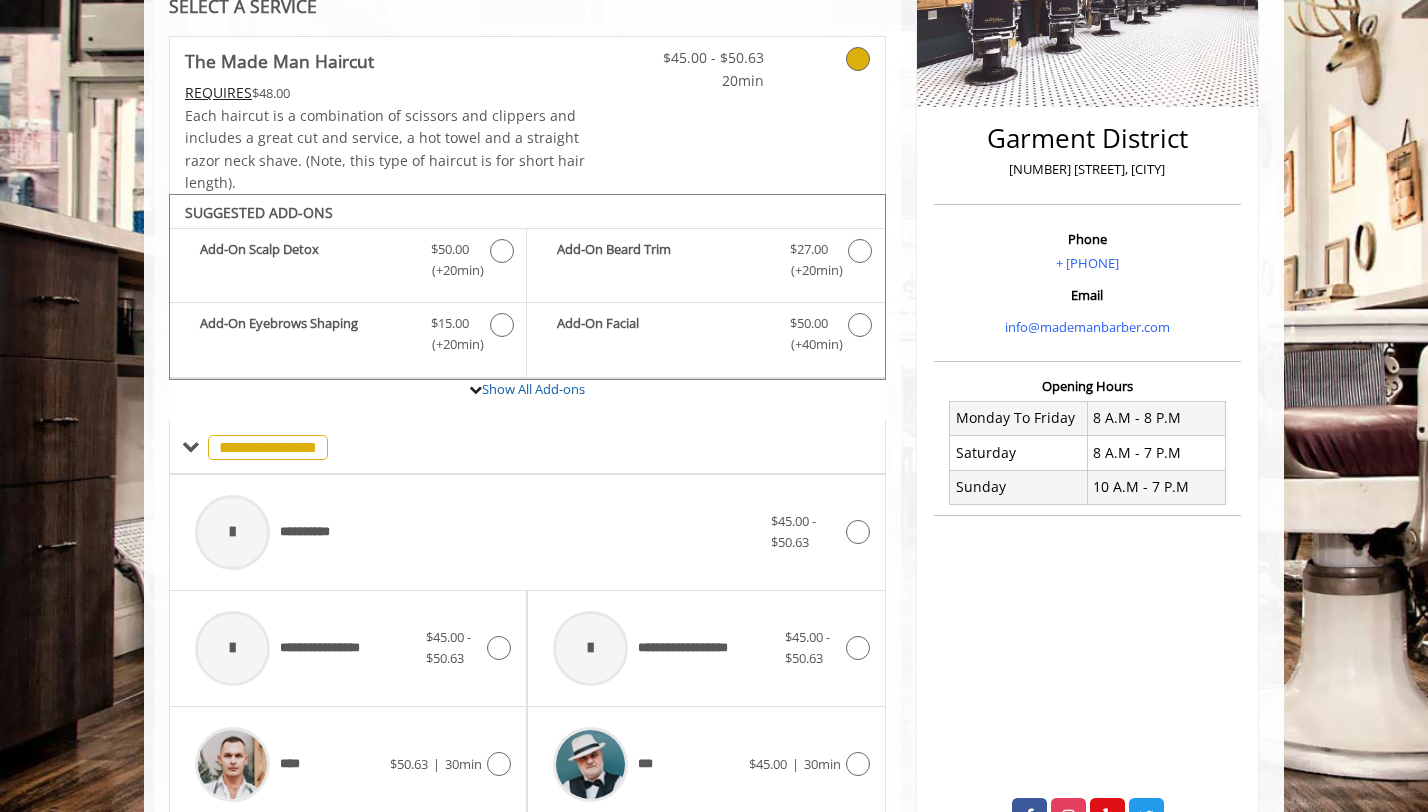 click on "Garment District
1400 Broadway, New York
Phone
+ (212) 997-4247
Email
info@mademanbarber.com
Opening Hours
Monday To Friday
8 A.M - 8 P.M
Saturday
8 A.M - 7 P.M
Sunday
10 A.M - 7 P.M" at bounding box center (1087, 347) 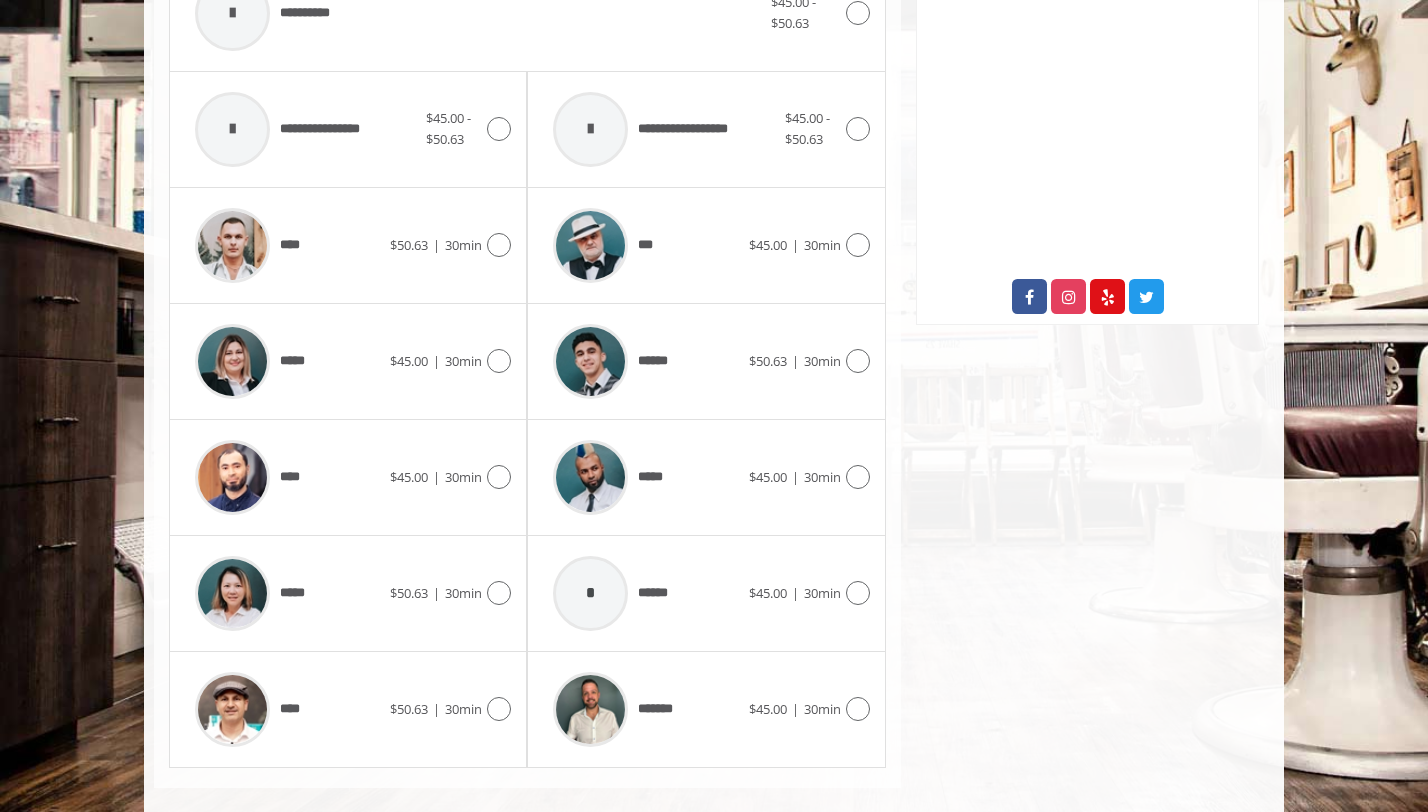 scroll, scrollTop: 943, scrollLeft: 0, axis: vertical 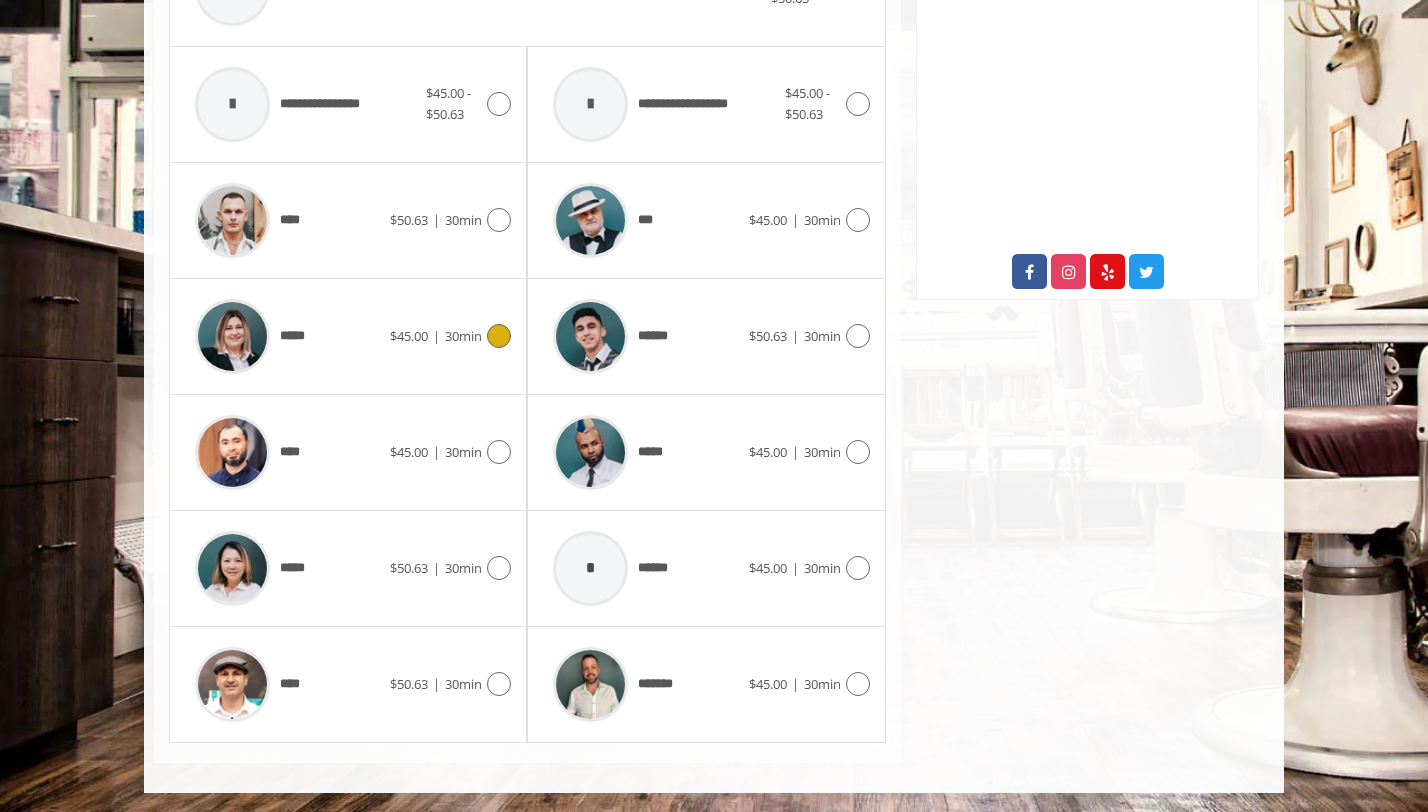 click on "*****" at bounding box center [287, 336] 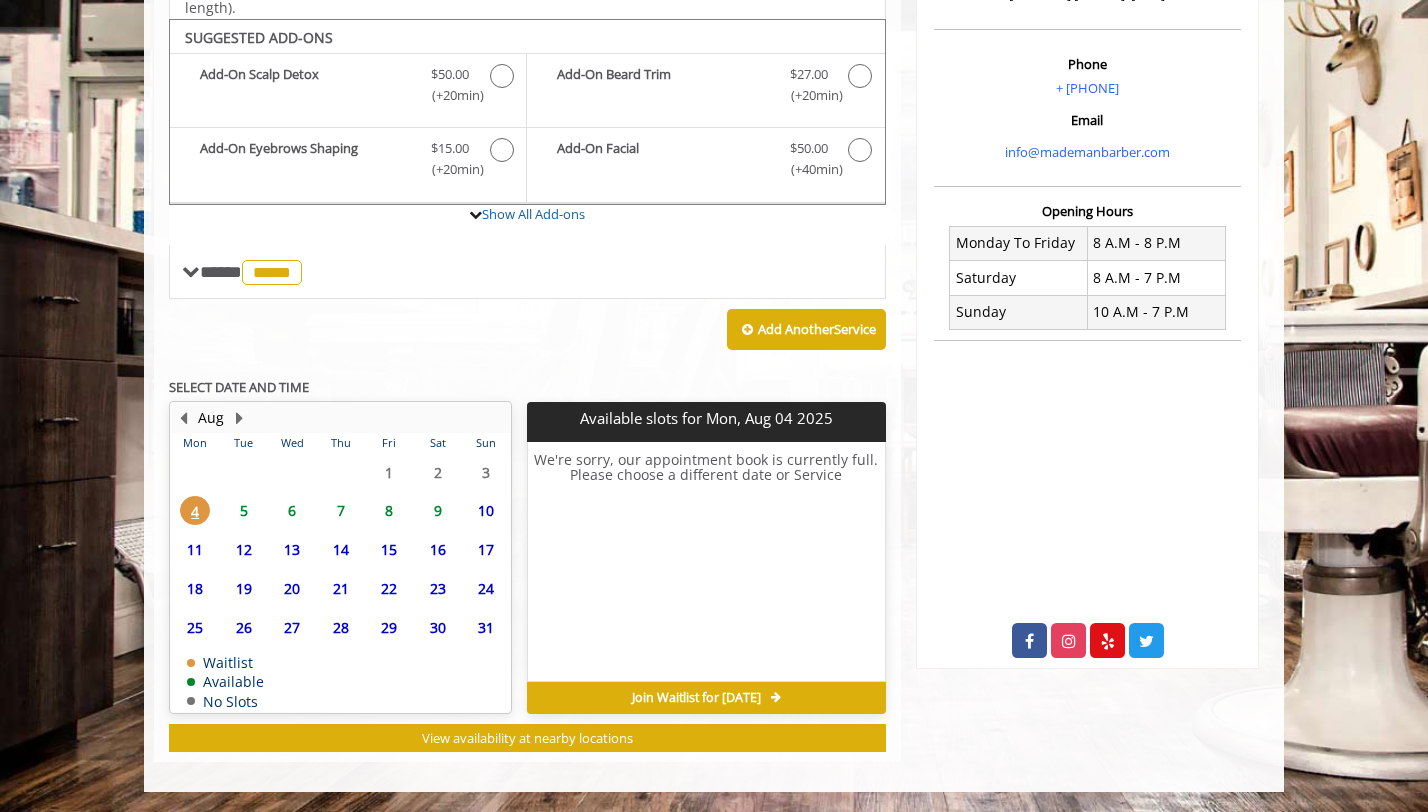 scroll, scrollTop: 573, scrollLeft: 0, axis: vertical 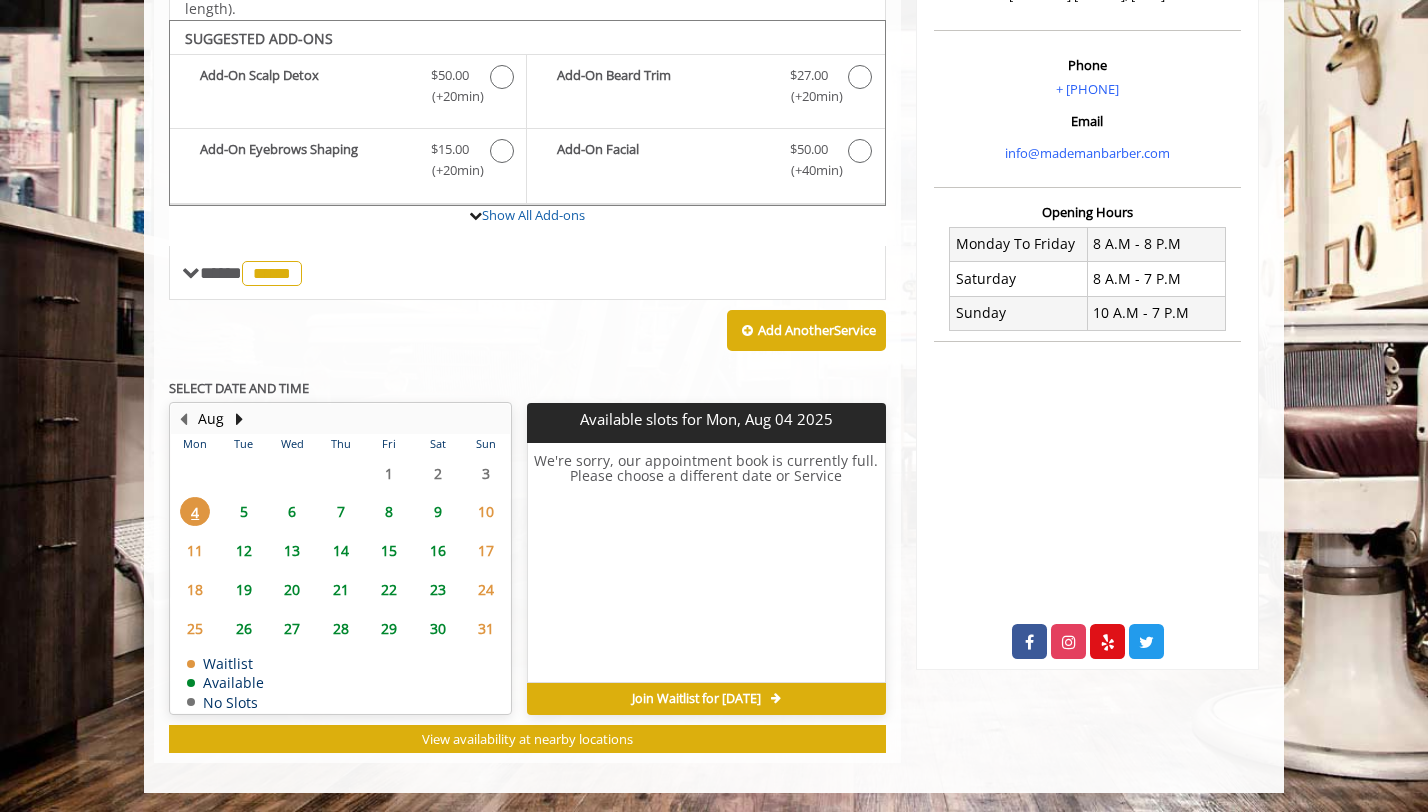 click on "5" 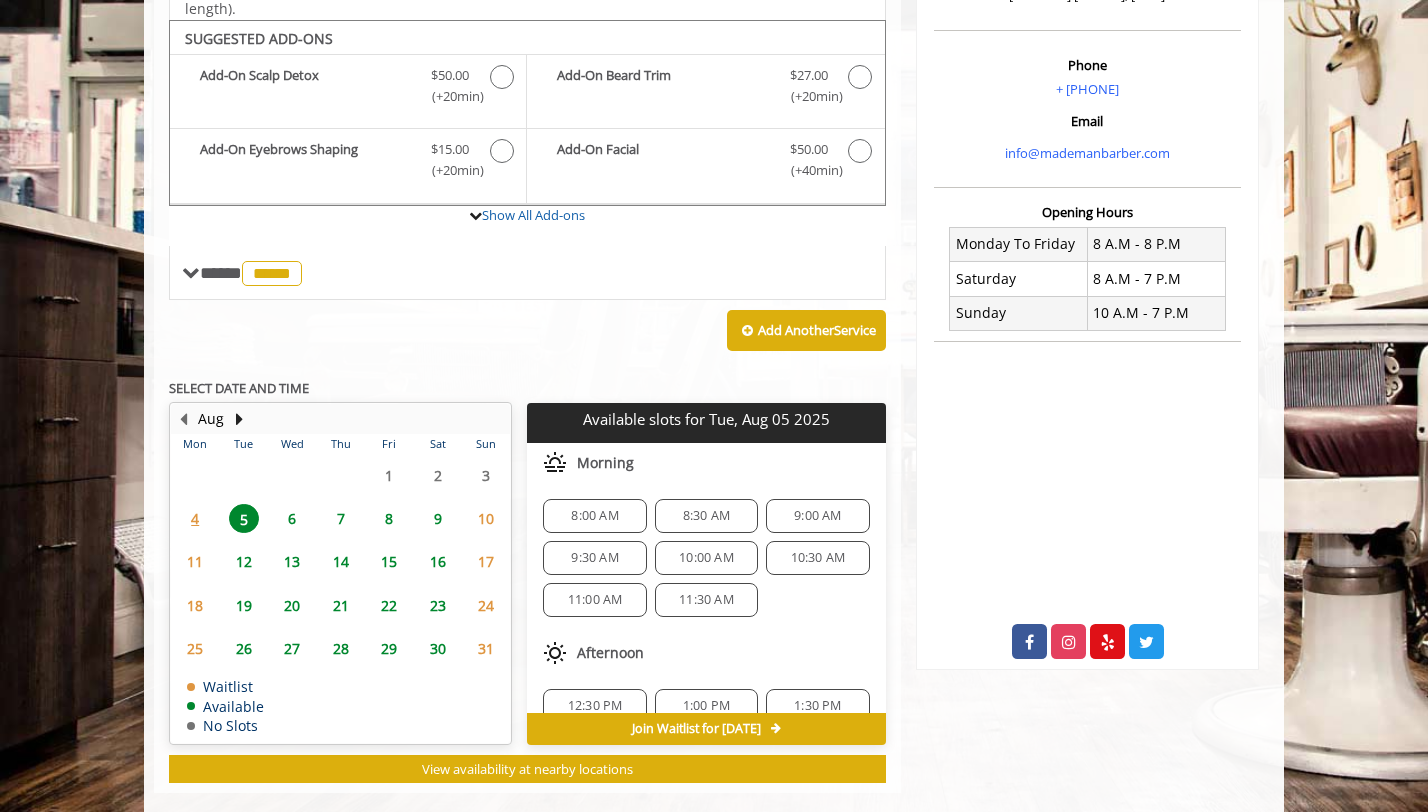 scroll, scrollTop: 603, scrollLeft: 0, axis: vertical 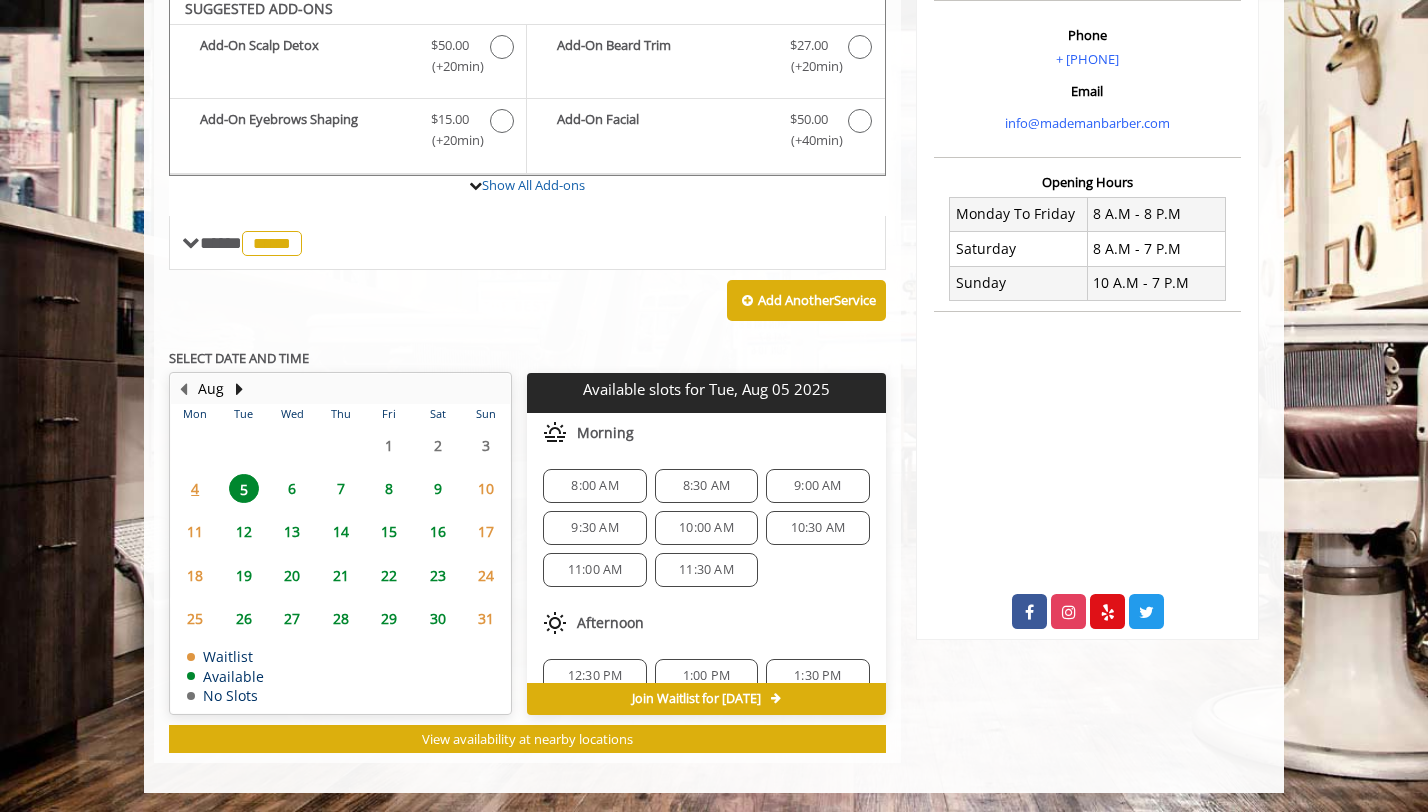 click on "9" 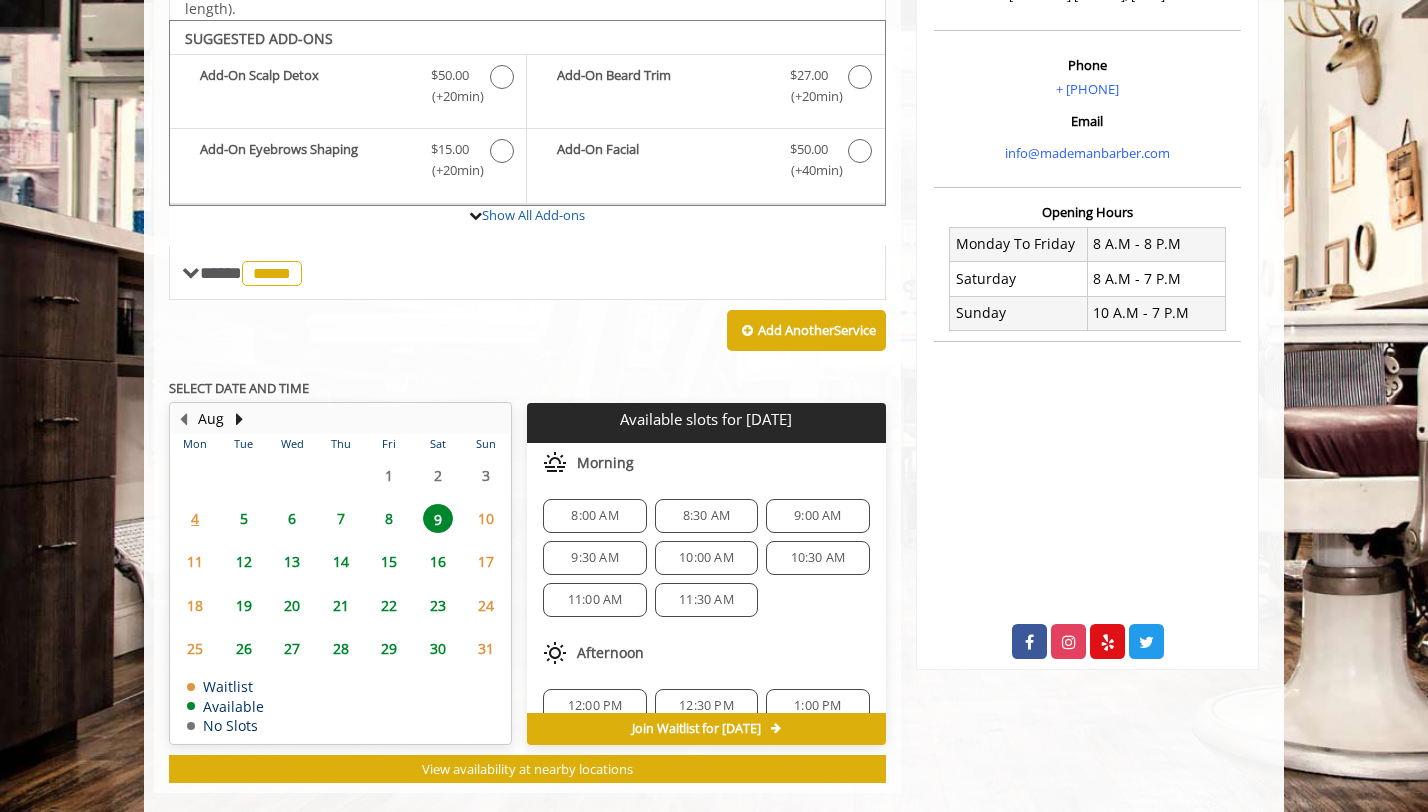 scroll, scrollTop: 603, scrollLeft: 0, axis: vertical 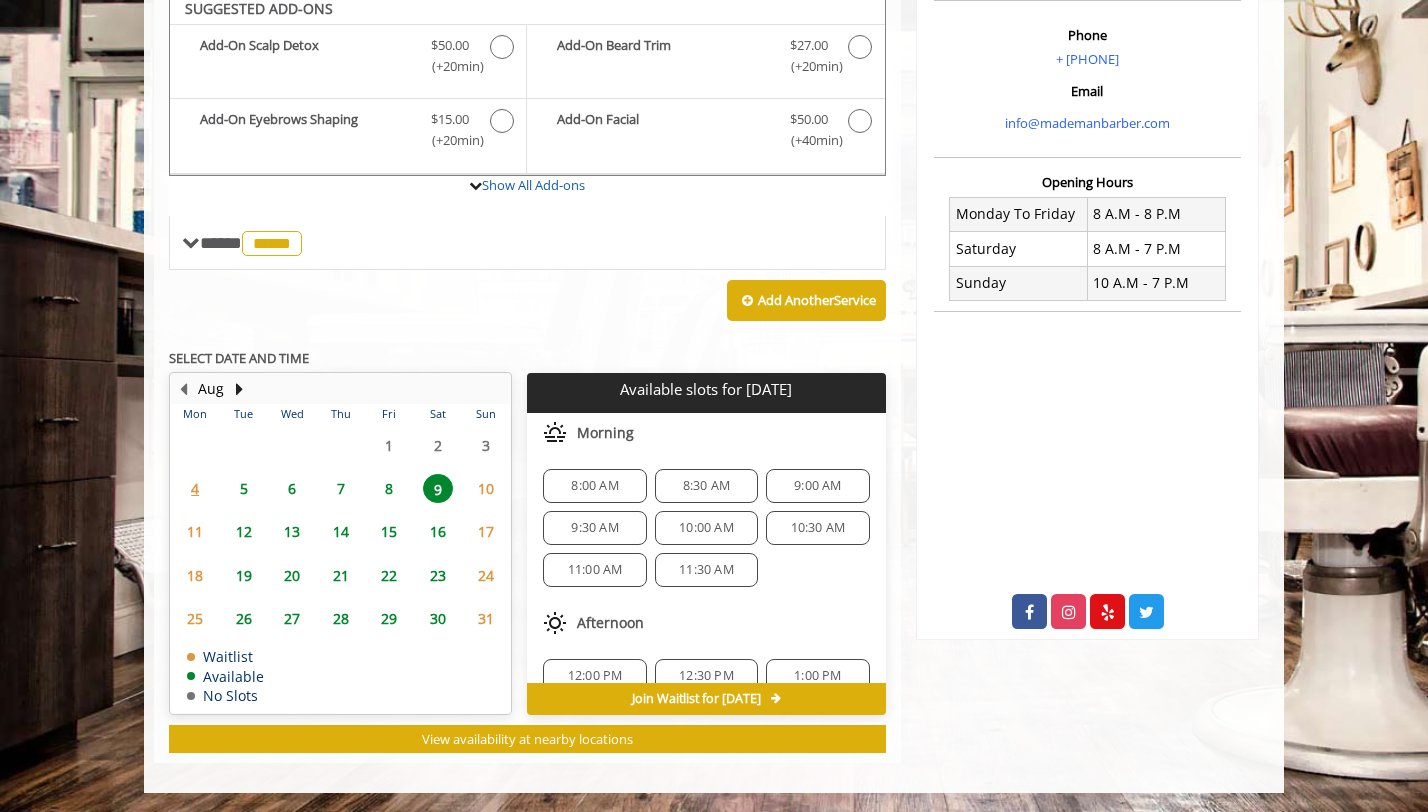 click on "10" 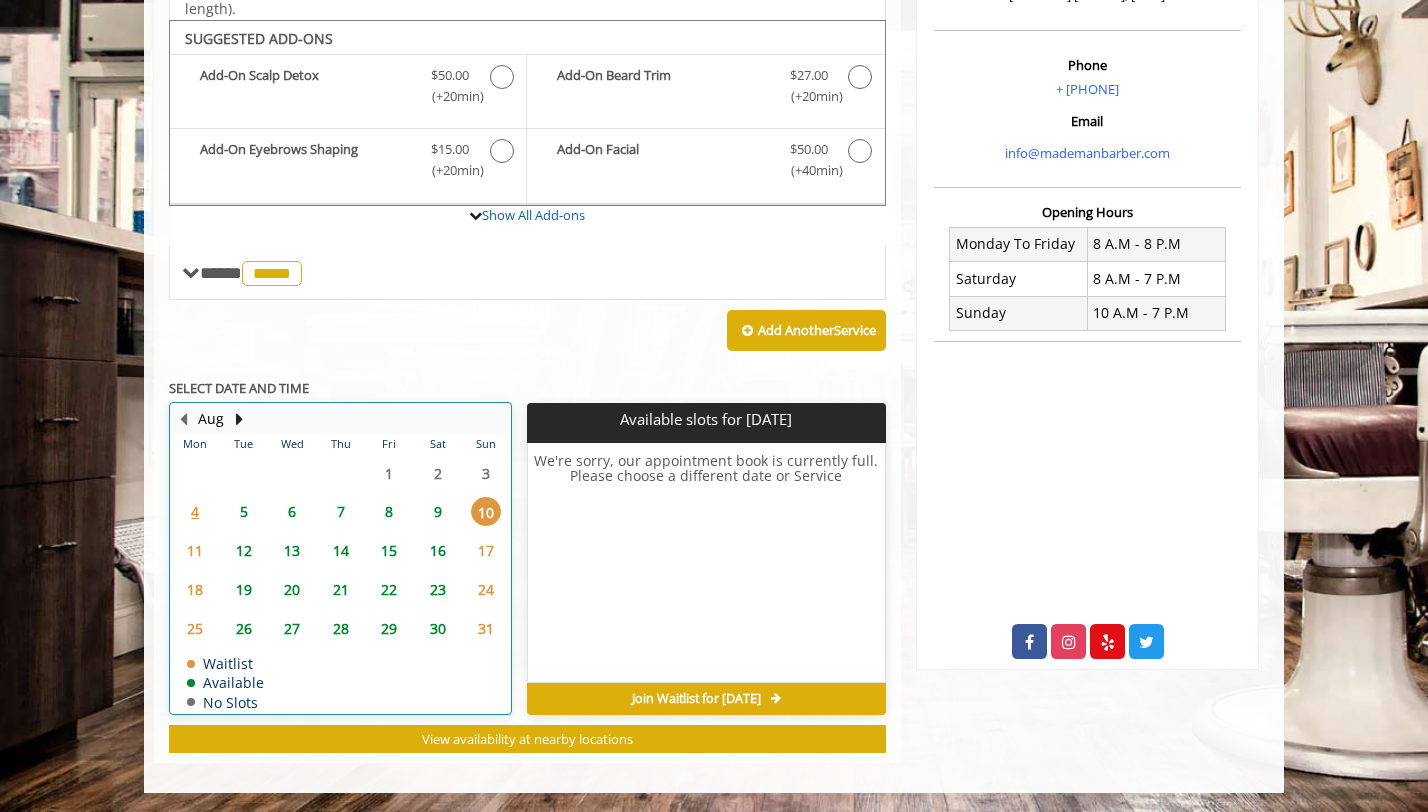 click on "9" 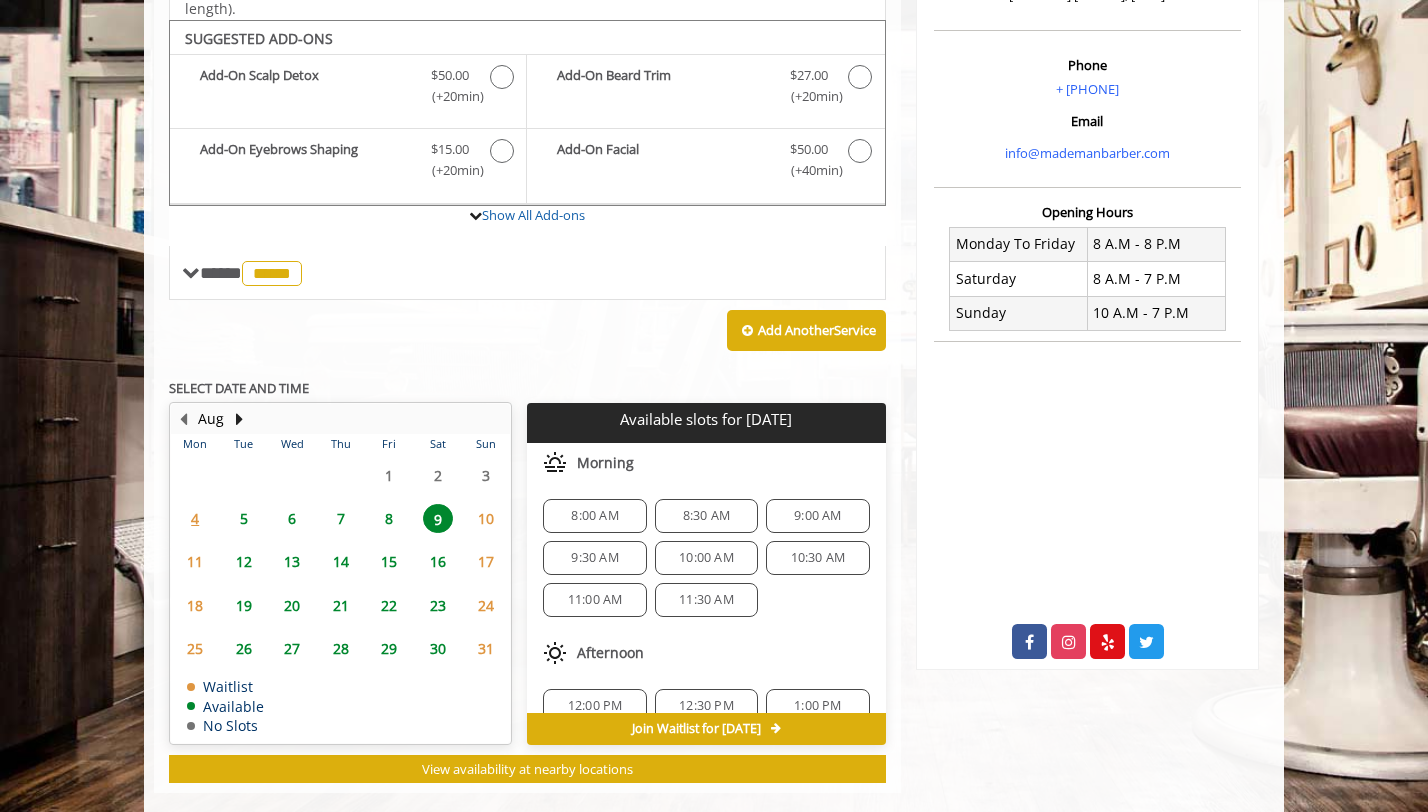 scroll, scrollTop: 603, scrollLeft: 0, axis: vertical 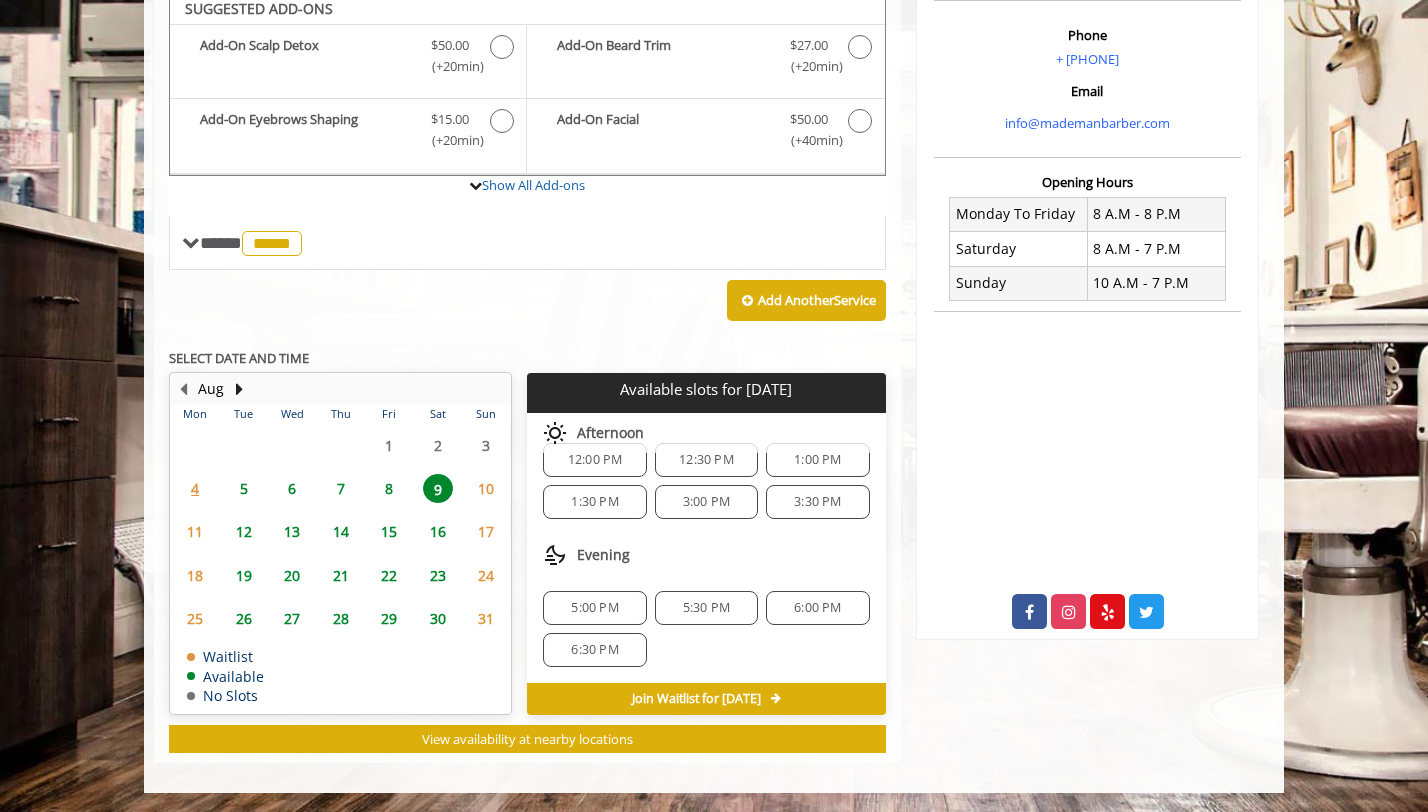 click on "5" 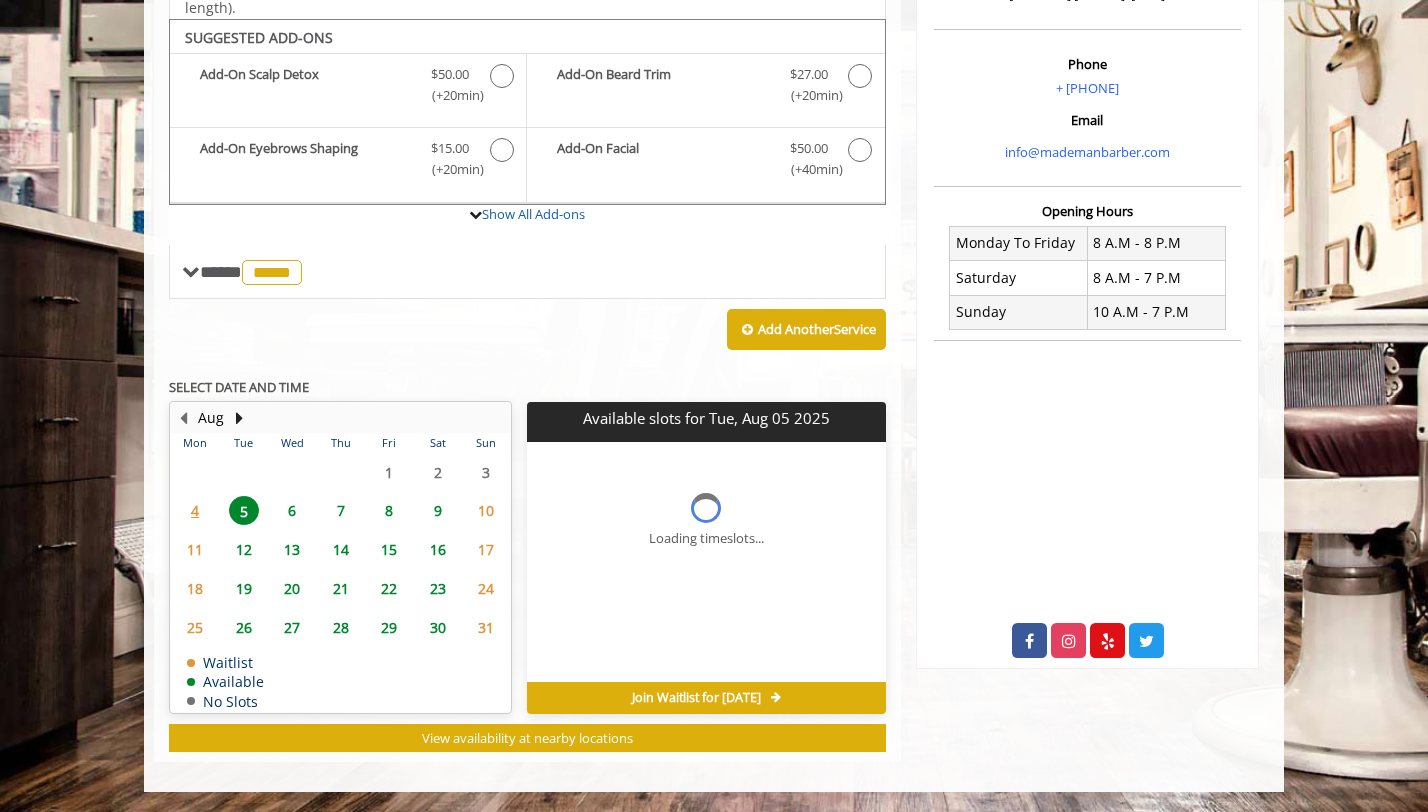 scroll, scrollTop: 573, scrollLeft: 0, axis: vertical 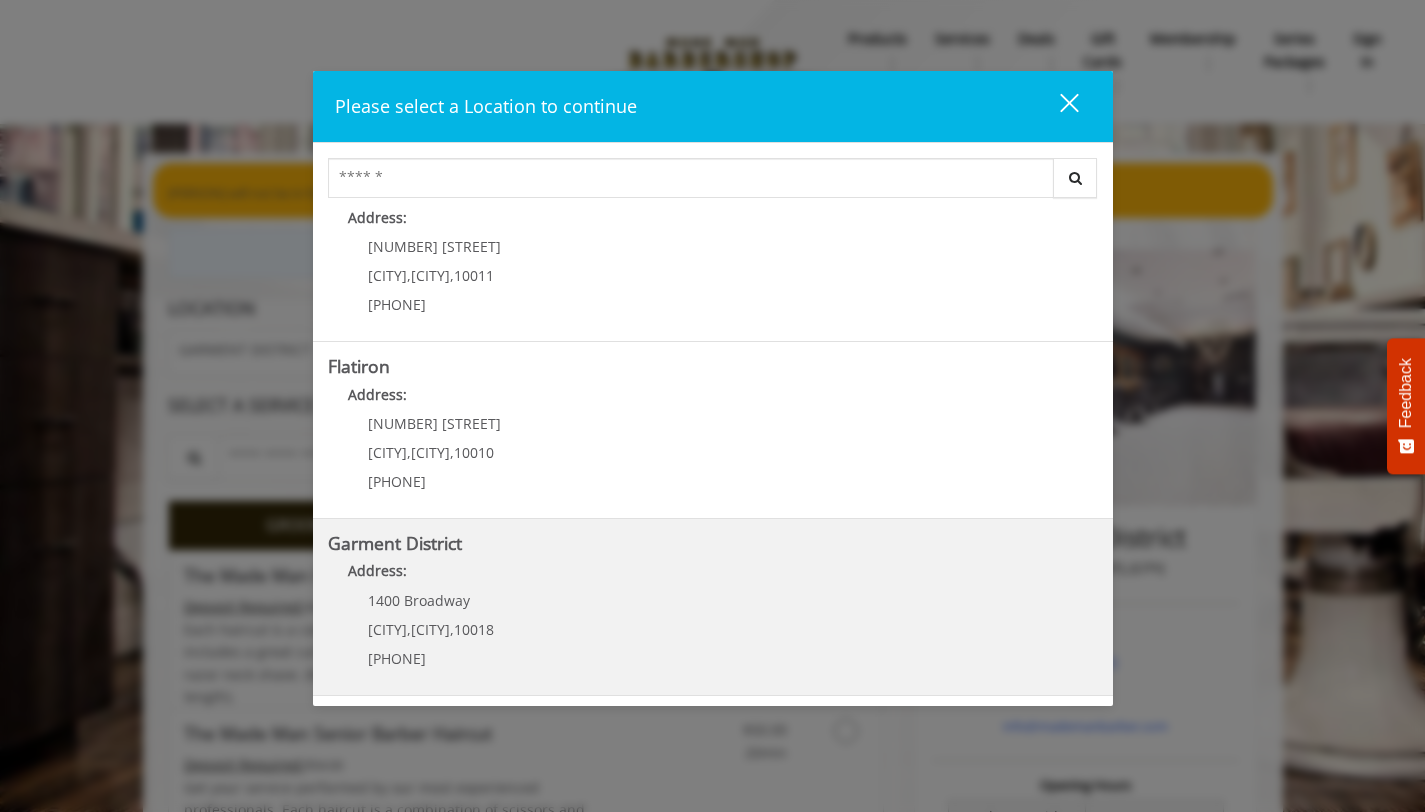 click on "Address:" at bounding box center [713, 576] 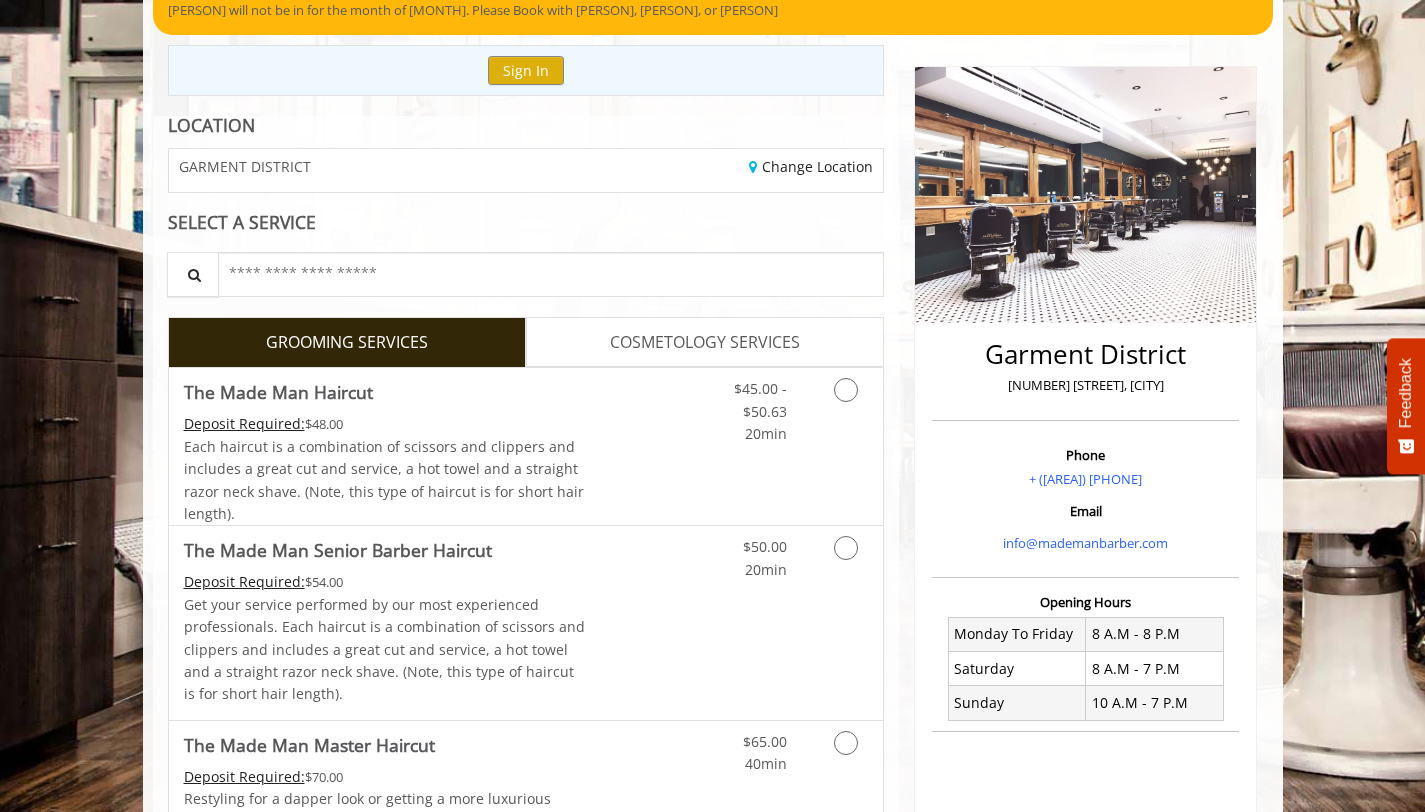 scroll, scrollTop: 181, scrollLeft: 0, axis: vertical 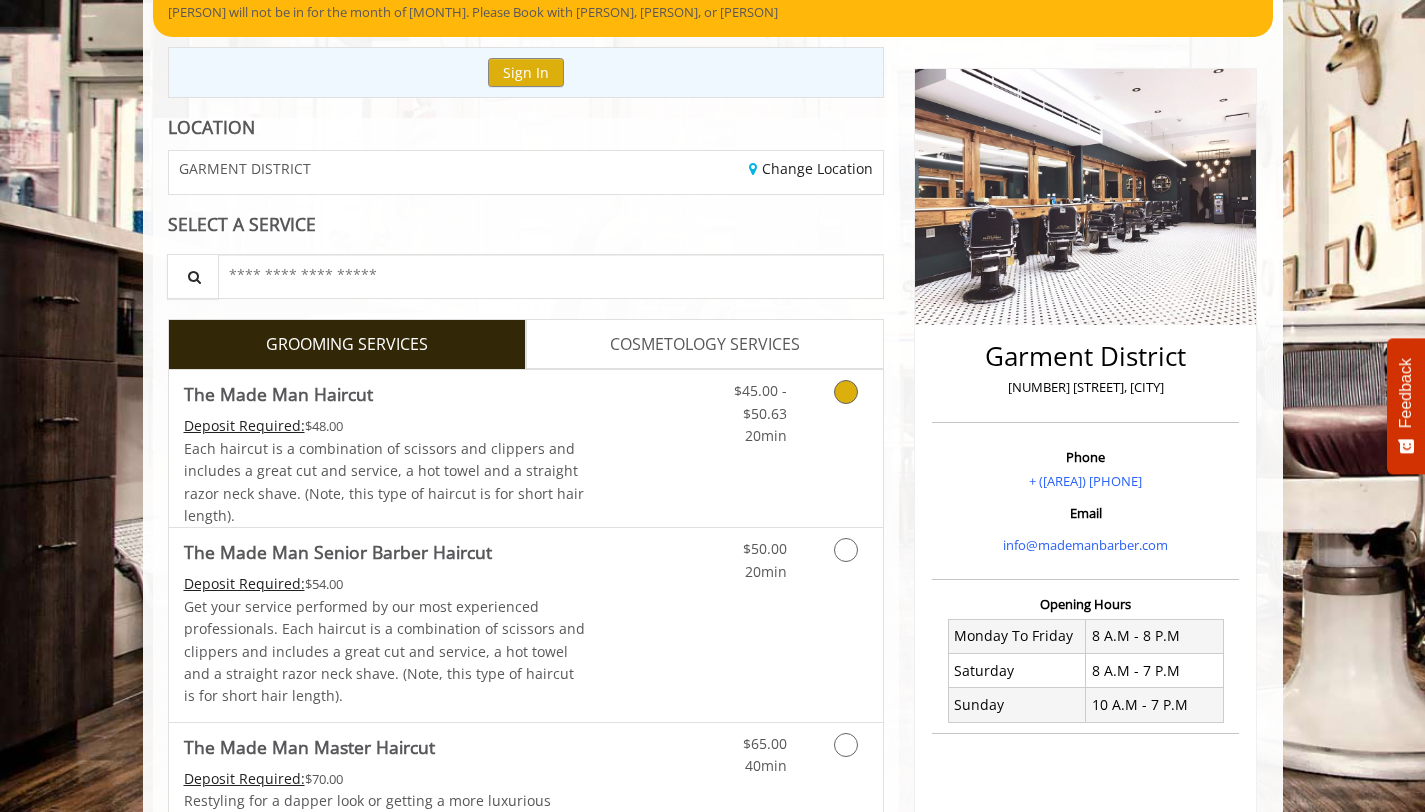 click on "Discounted Price" at bounding box center [644, 448] 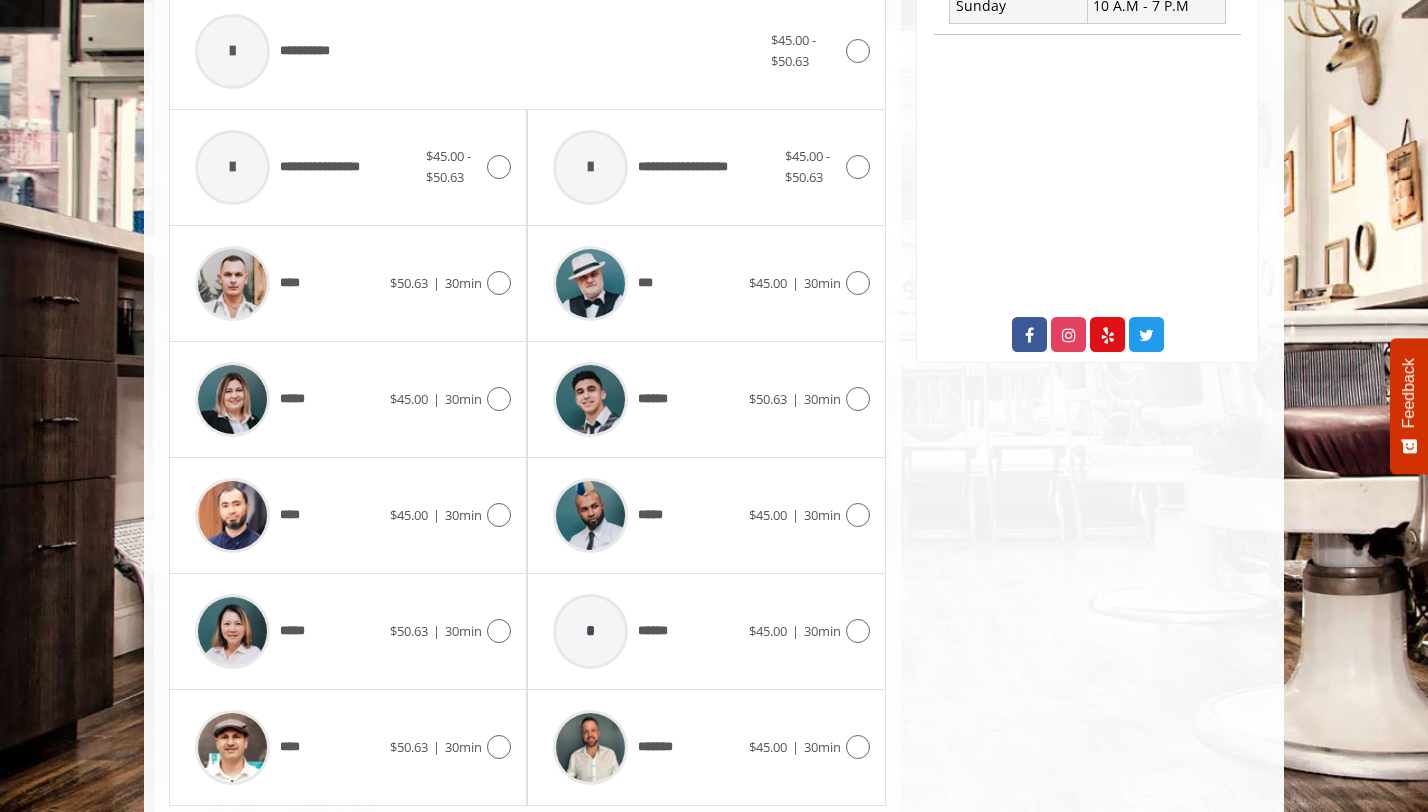 scroll, scrollTop: 889, scrollLeft: 0, axis: vertical 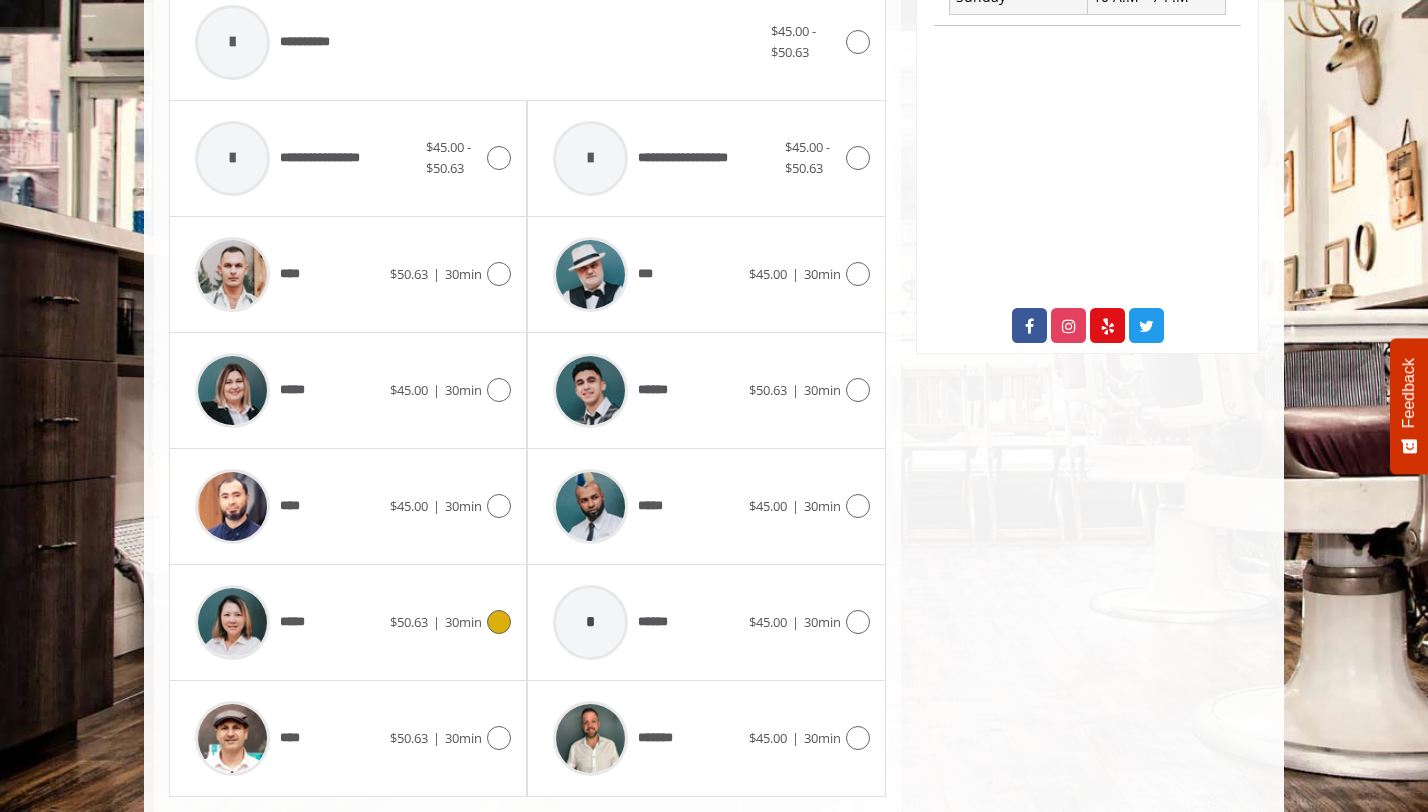 click on "$50.63" at bounding box center (409, 622) 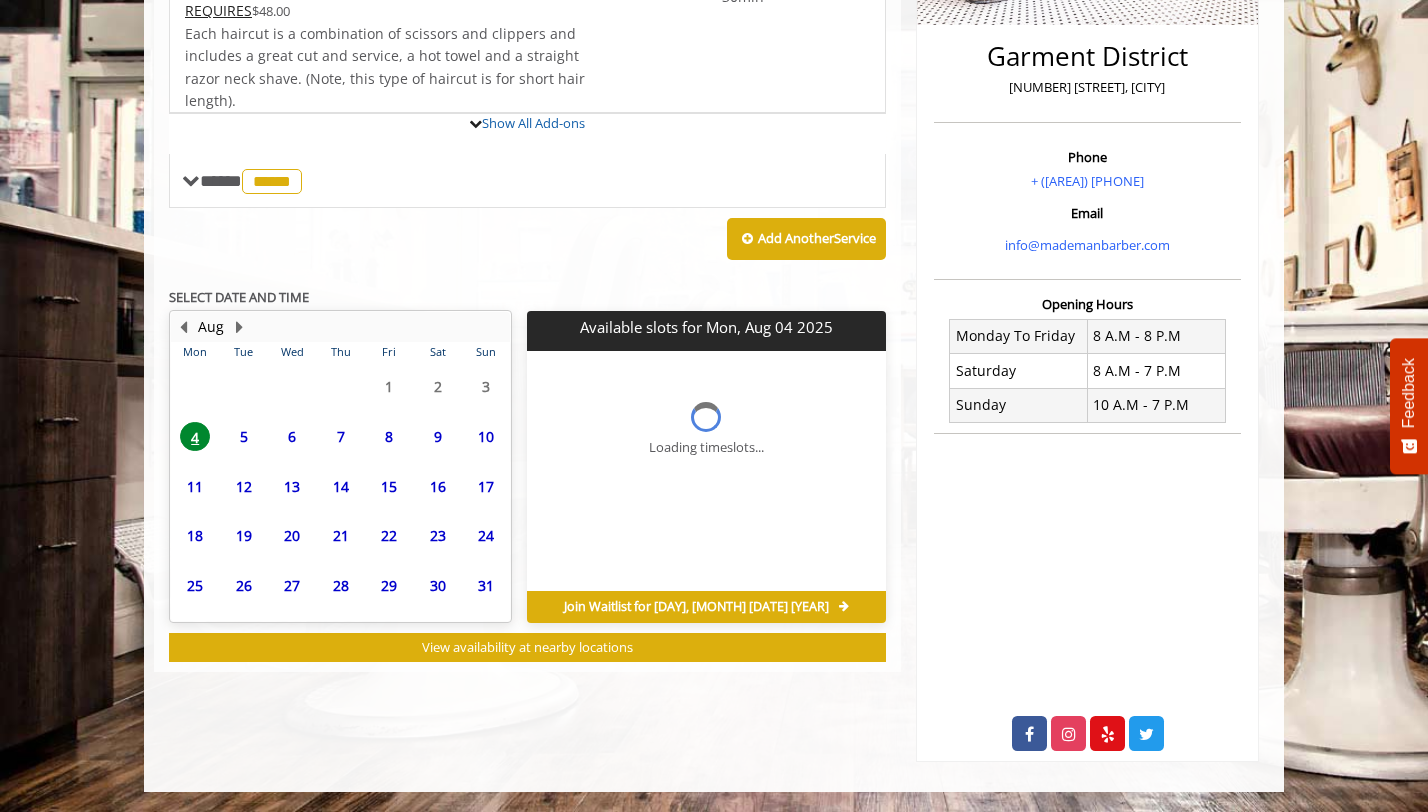 scroll, scrollTop: 481, scrollLeft: 0, axis: vertical 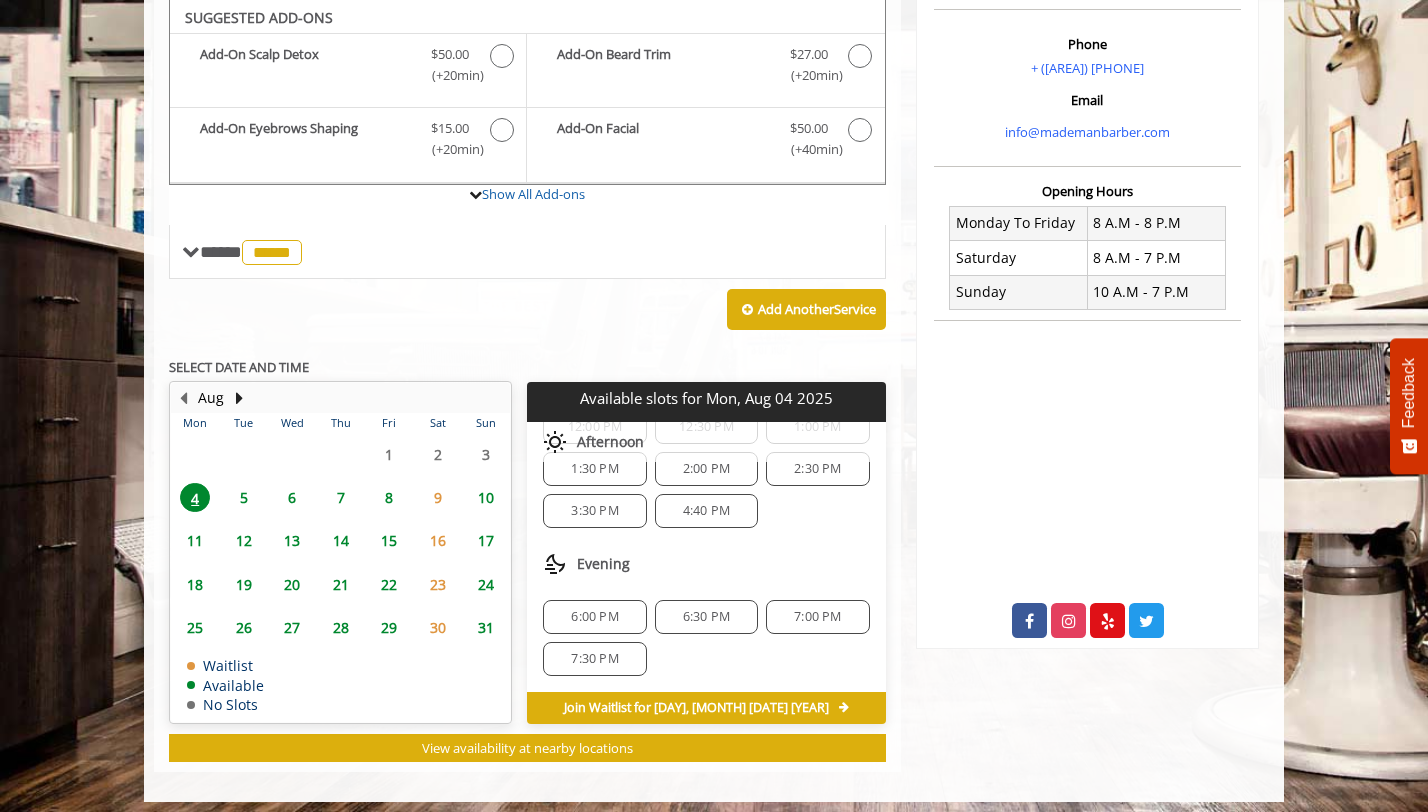 click on "12:00 PM 12:30 PM 1:00 PM 1:30 PM 2:00 PM 2:30 PM 3:30 PM 4:40 PM" 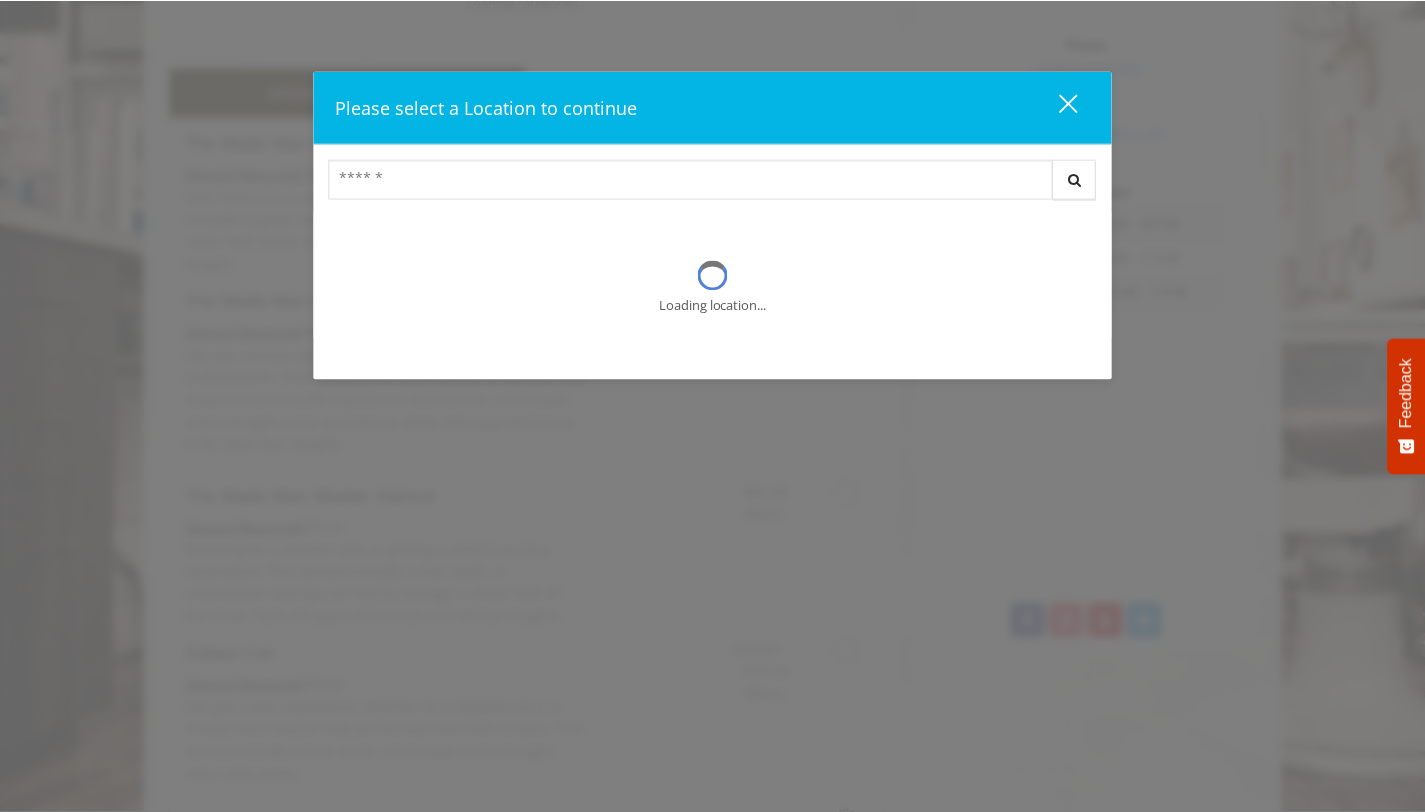 scroll, scrollTop: 0, scrollLeft: 0, axis: both 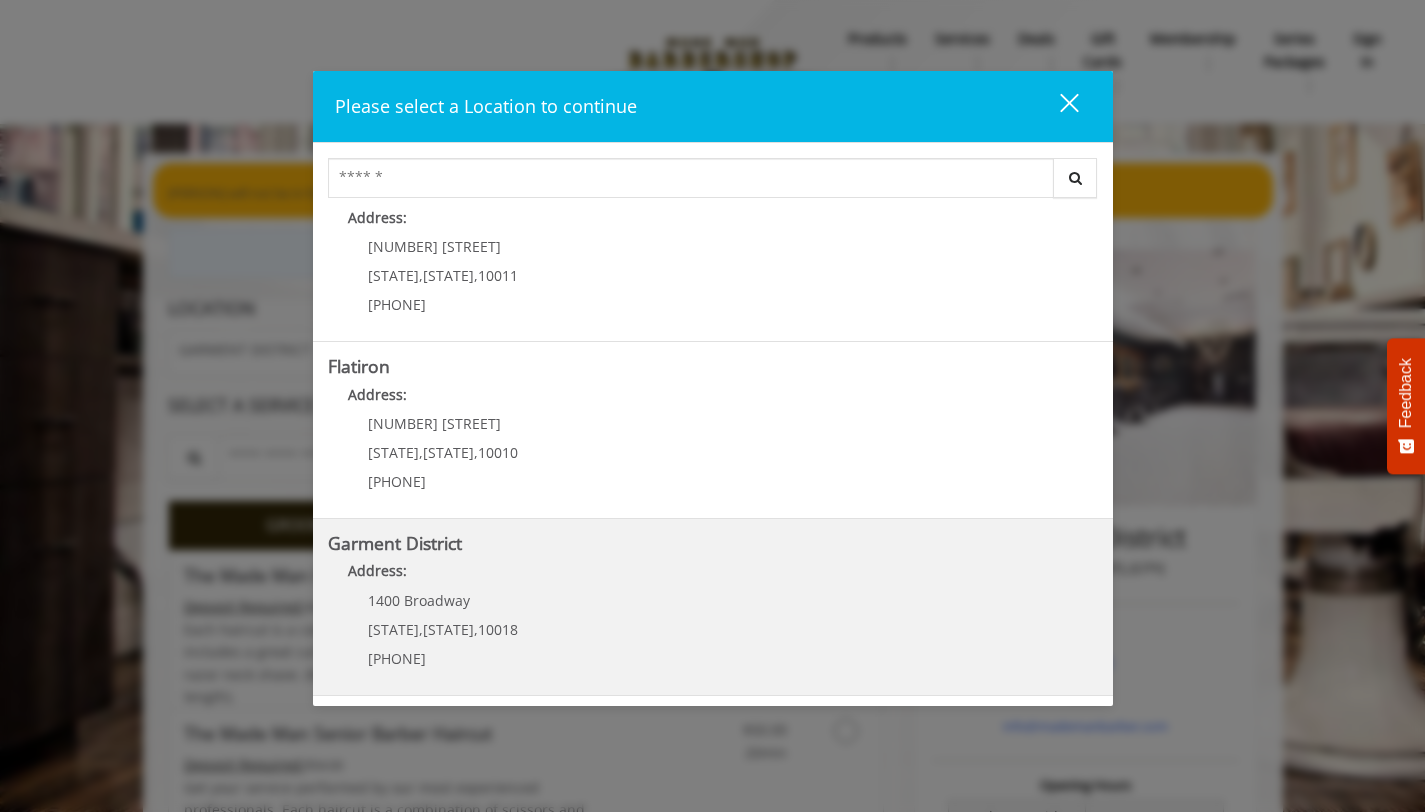 click on "[DISTRICT] Address: [NUMBER] [STREET] [CITY] ,  [CITY] ,  [POSTAL_CODE] [PHONE]" at bounding box center [713, 607] 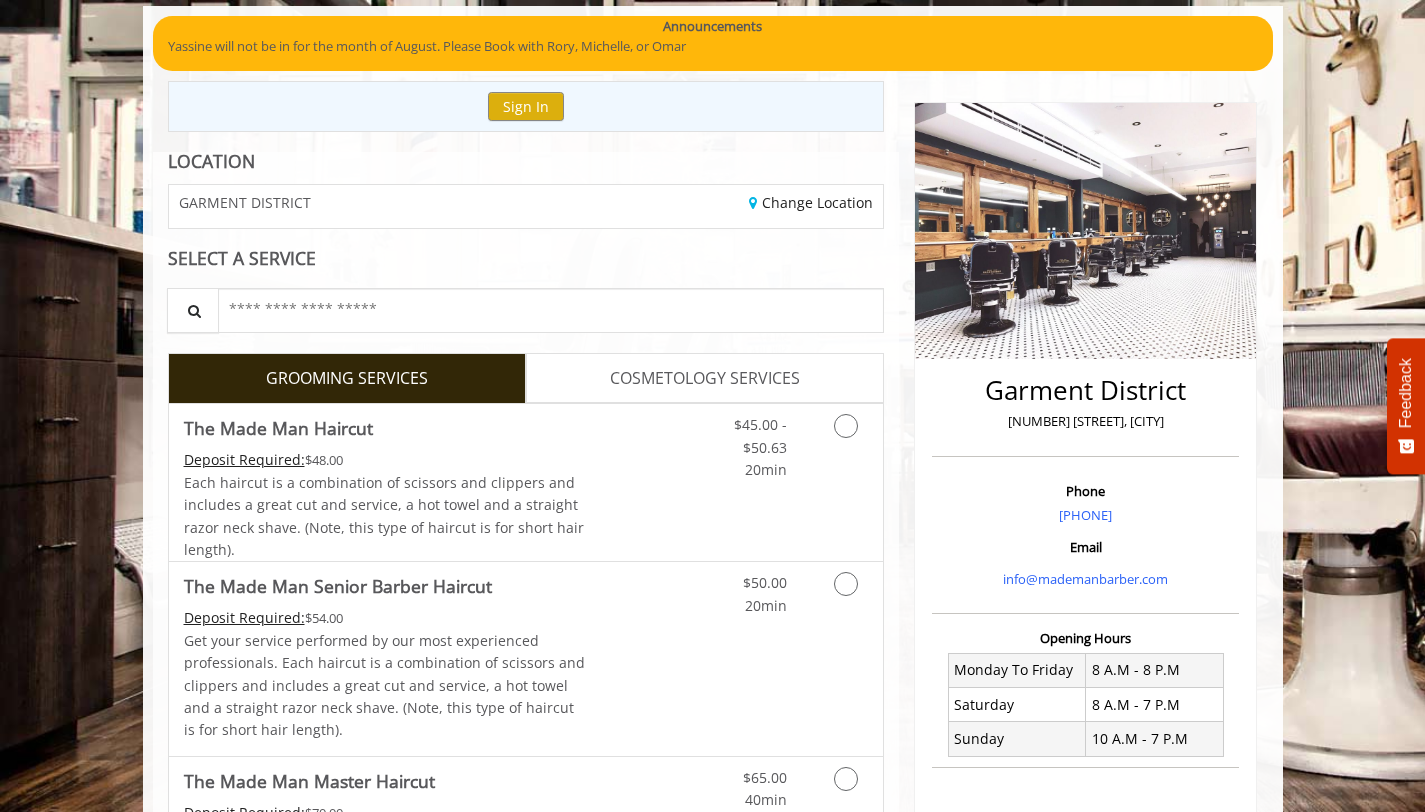 scroll, scrollTop: 158, scrollLeft: 0, axis: vertical 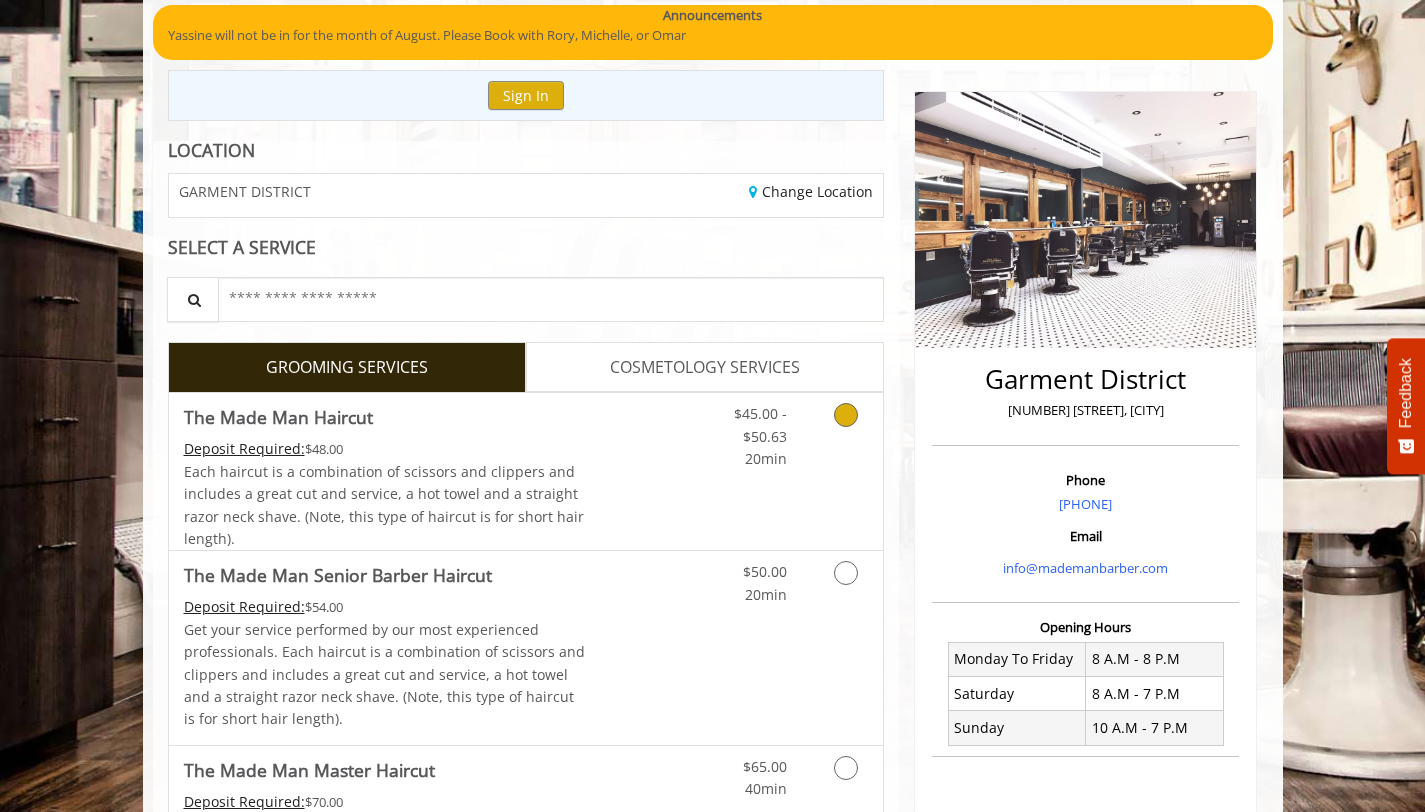 click on "Discounted Price" at bounding box center (644, 471) 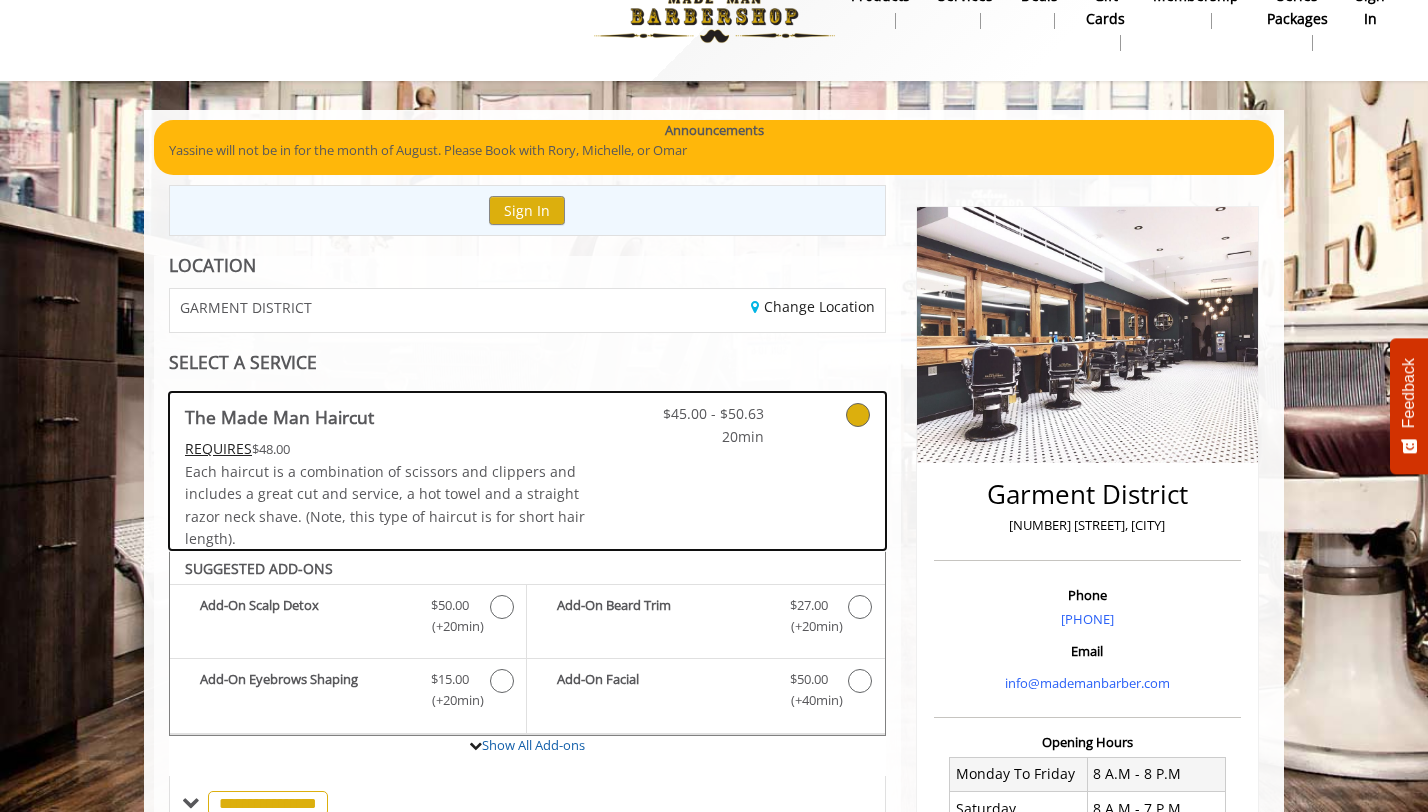 scroll, scrollTop: 456, scrollLeft: 0, axis: vertical 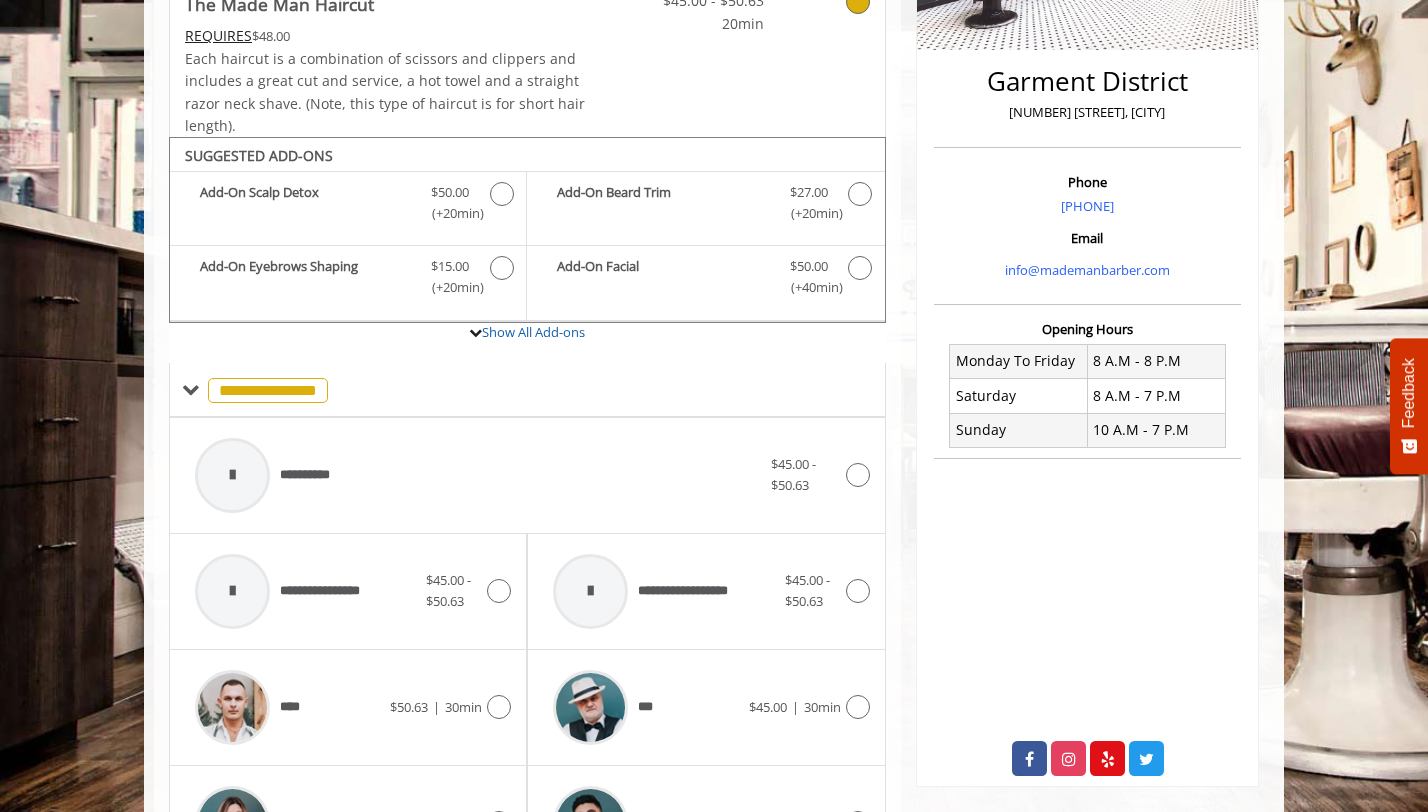click on "[DISTRICT]
[NUMBER] [STREET], [CITY]
Phone
[PHONE]
Email
[EMAIL]
Opening Hours
Monday To Friday
8 A.M - 8 P.M
Saturday
8 A.M - 7 P.M
Sunday
10 A.M - 7 P.M" 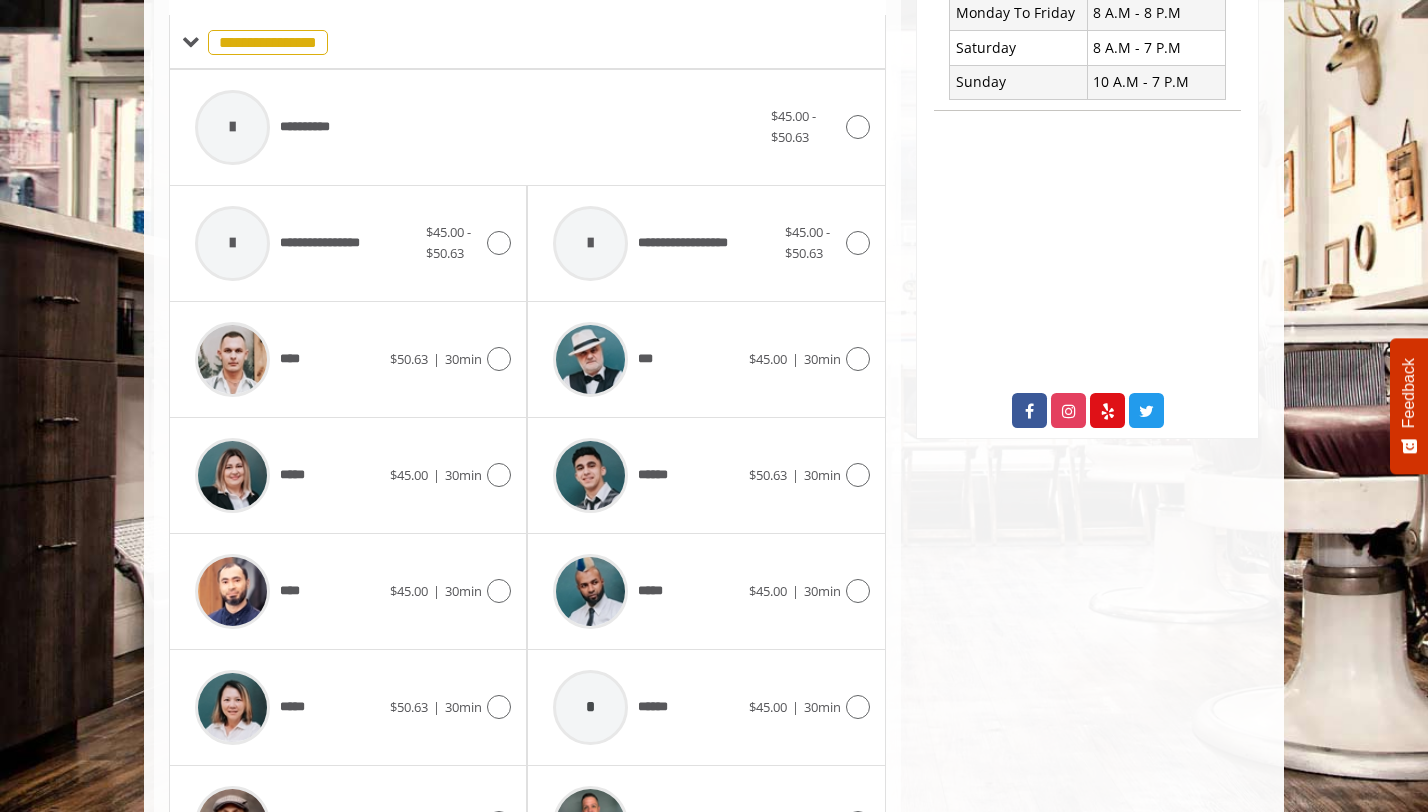 scroll, scrollTop: 853, scrollLeft: 0, axis: vertical 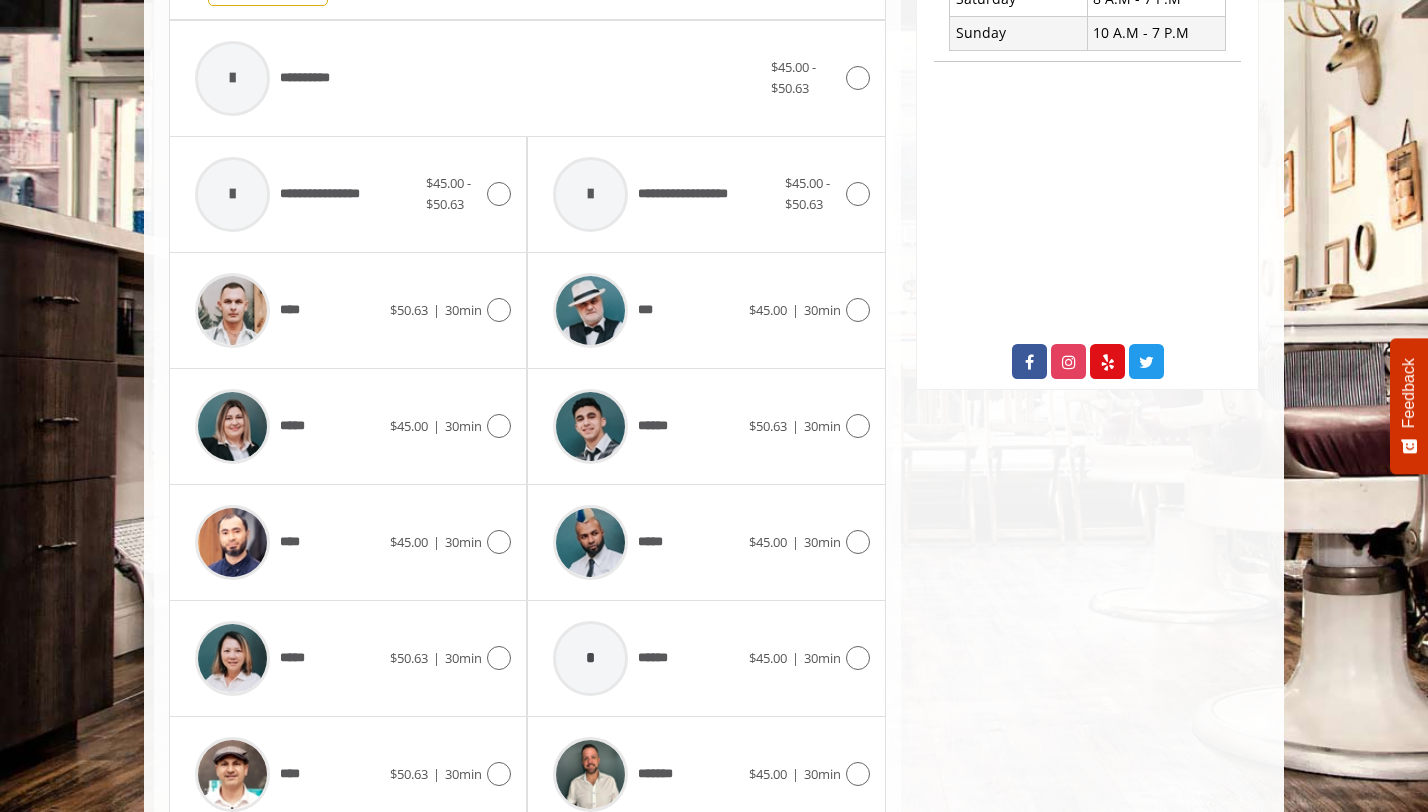 click on "[DISTRICT]
[NUMBER] [STREET], [CITY]
Phone
[PHONE]
Email
[EMAIL]
Opening Hours
Monday To Friday
8 A.M - 8 P.M
Saturday
8 A.M - 7 P.M
Sunday
10 A.M - 7 P.M" 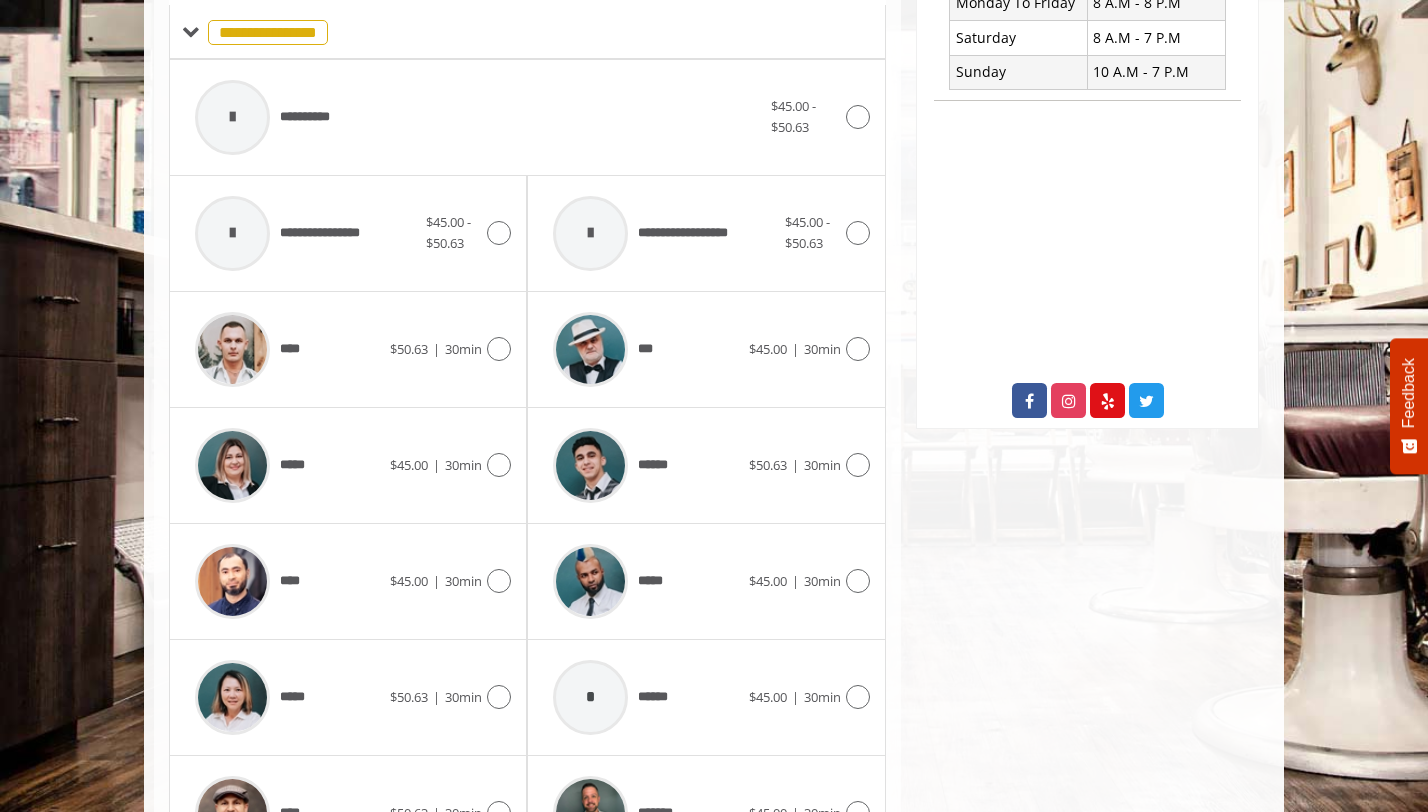 scroll, scrollTop: 811, scrollLeft: 0, axis: vertical 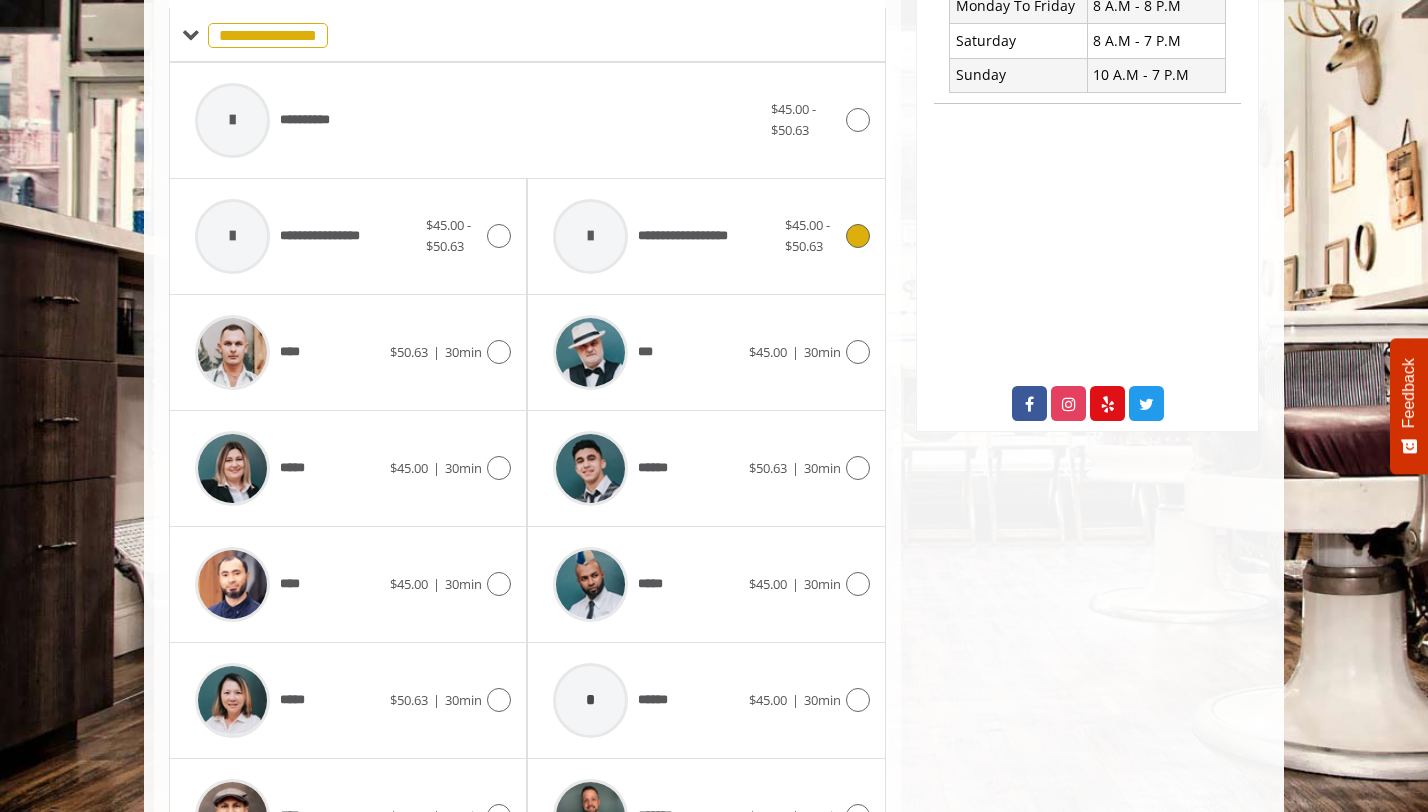 click on "**********" at bounding box center [648, 236] 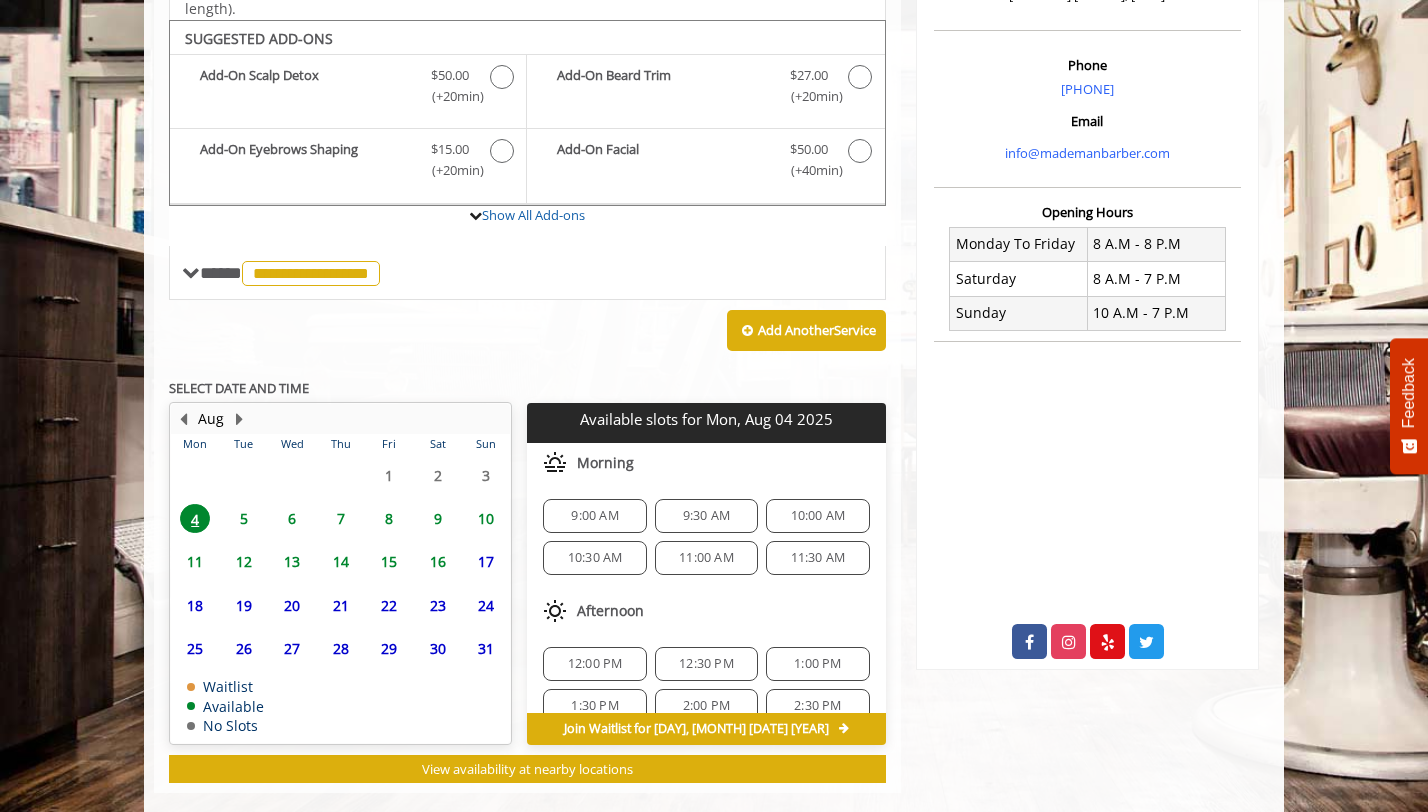 scroll, scrollTop: 544, scrollLeft: 0, axis: vertical 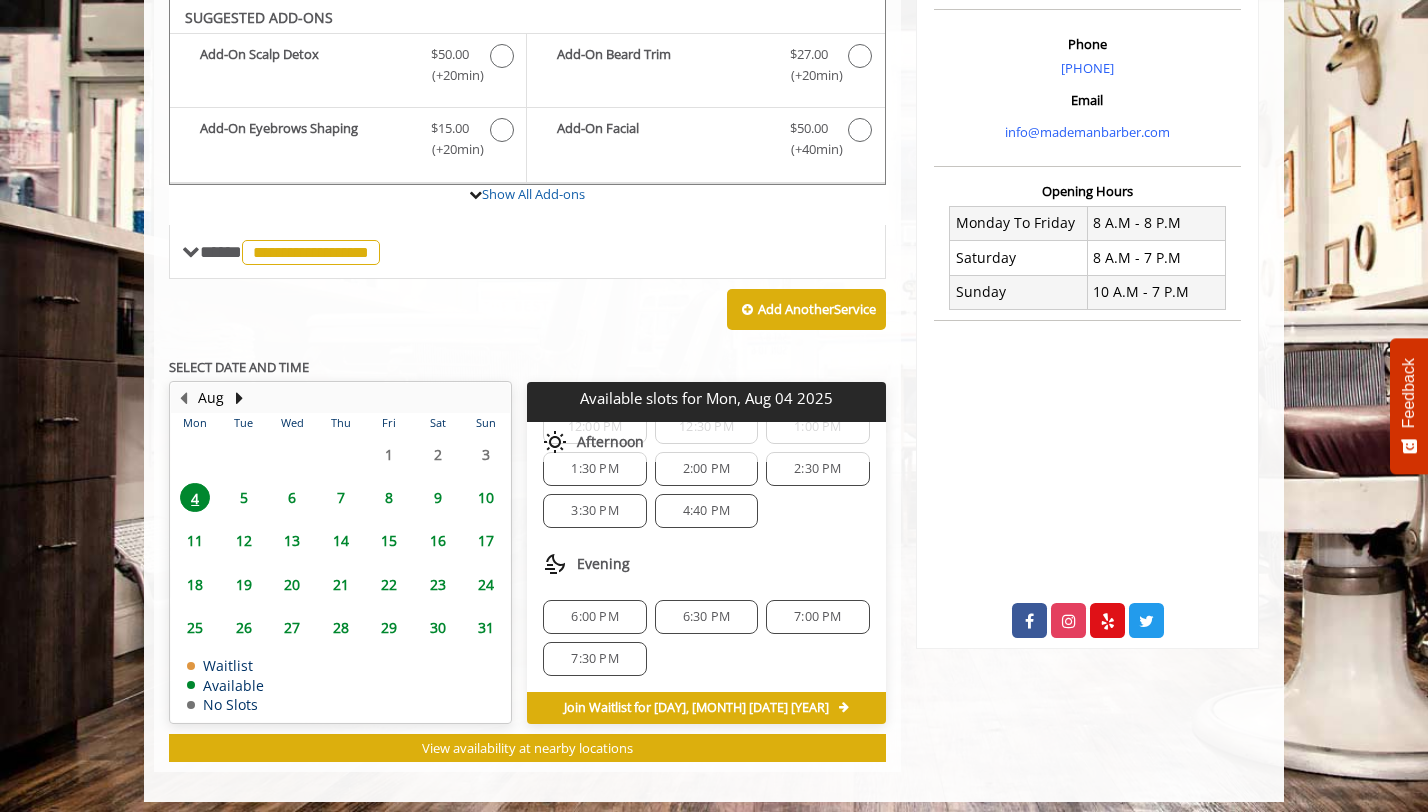click on "4:40 PM" 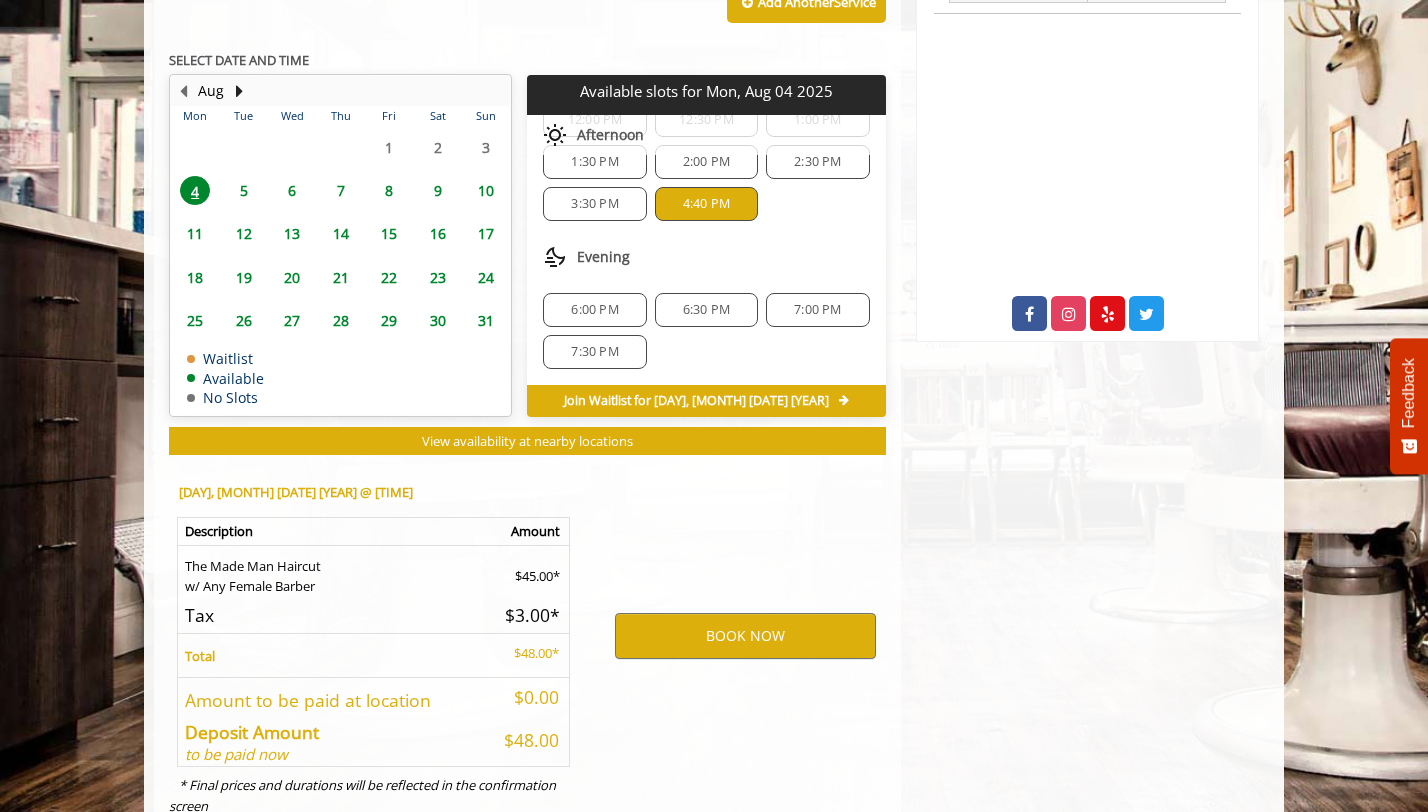 scroll, scrollTop: 965, scrollLeft: 0, axis: vertical 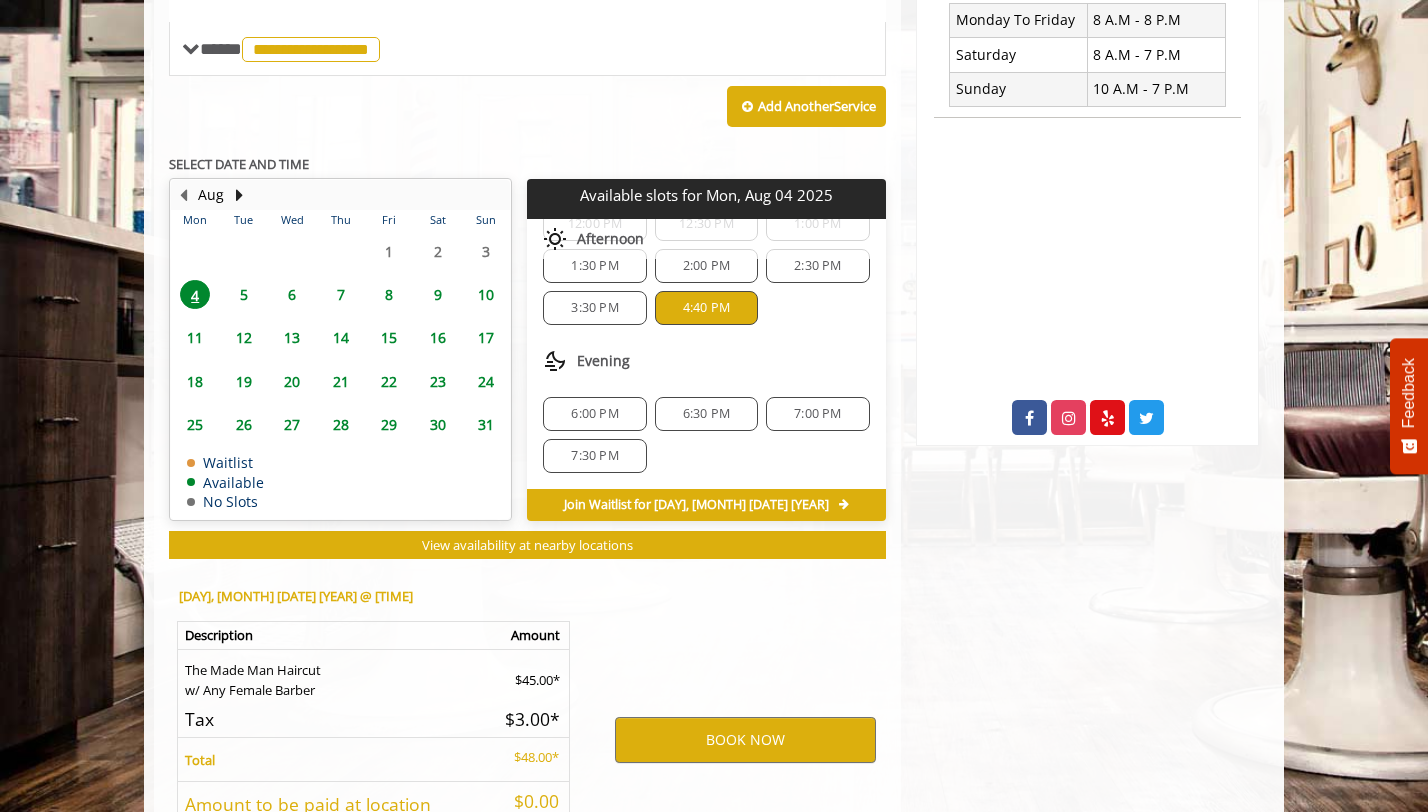 click on "[DISTRICT]
[NUMBER] [STREET], [CITY]
Phone
[PHONE]
Email
[EMAIL]
Opening Hours
Monday To Friday
8 A.M - 8 P.M
Saturday
8 A.M - 7 P.M
Sunday
10 A.M - 7 P.M" 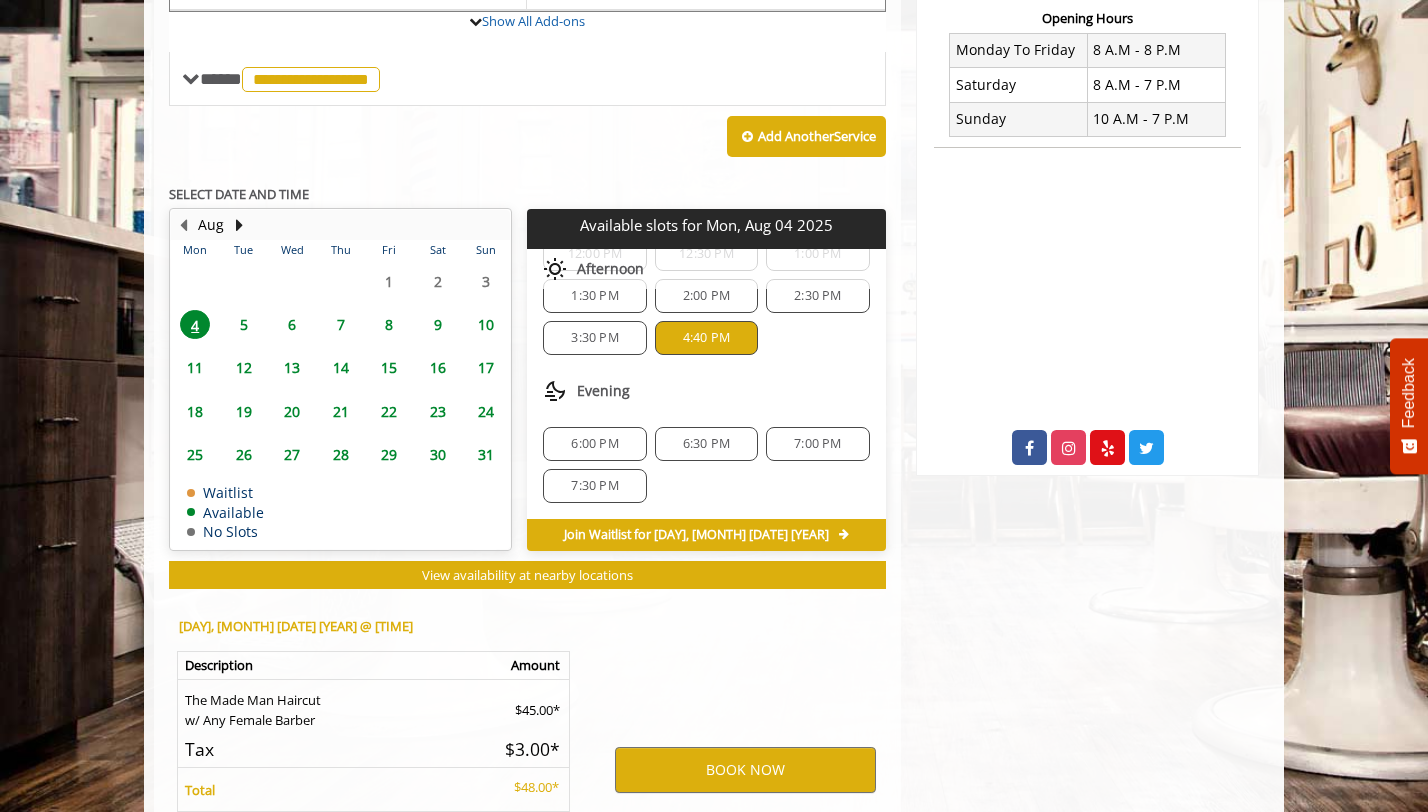 scroll, scrollTop: 766, scrollLeft: 0, axis: vertical 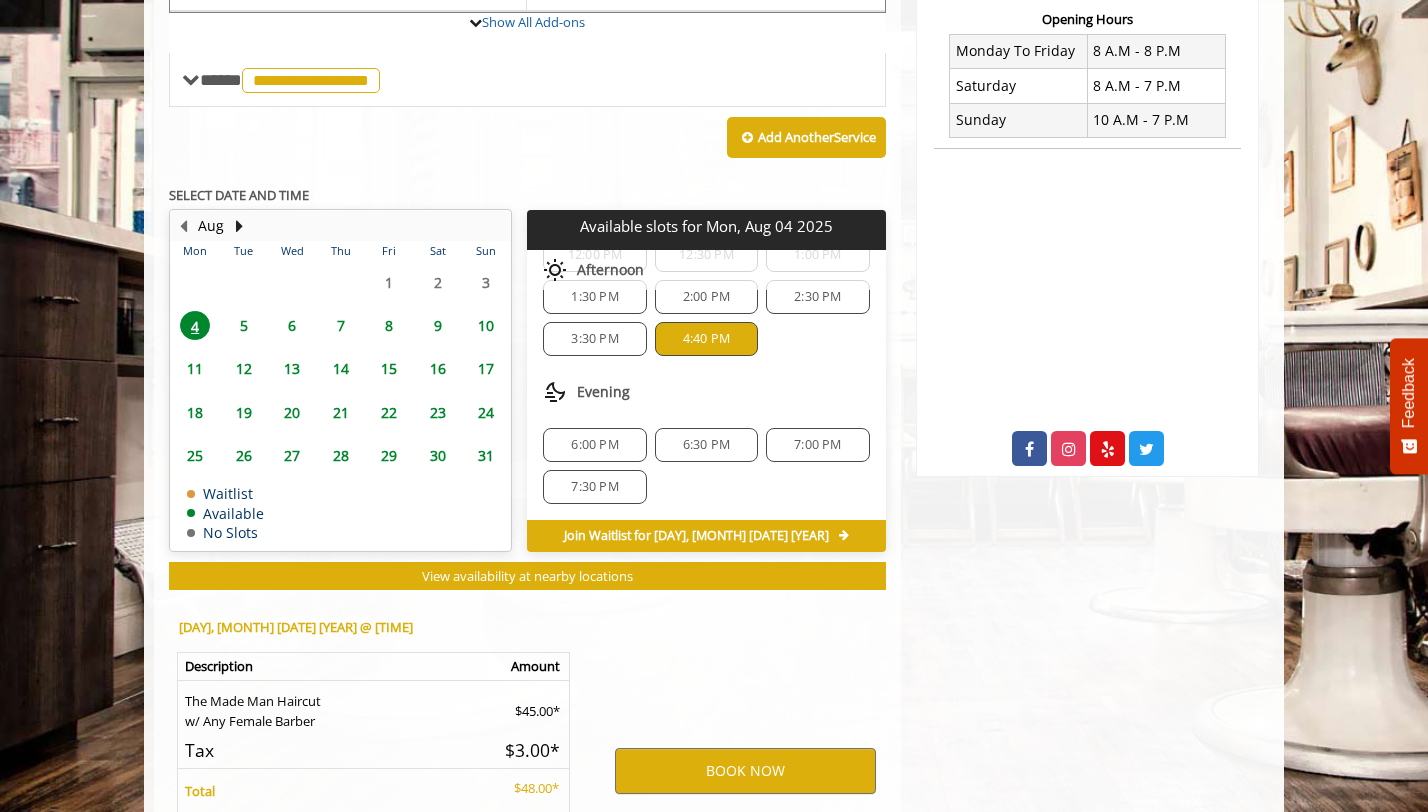 click on "[DISTRICT]
[NUMBER] [STREET], [CITY]
Phone
[PHONE]
Email
[EMAIL]
Opening Hours
Monday To Friday
8 A.M - 8 P.M
Saturday
8 A.M - 7 P.M
Sunday
10 A.M - 7 P.M" 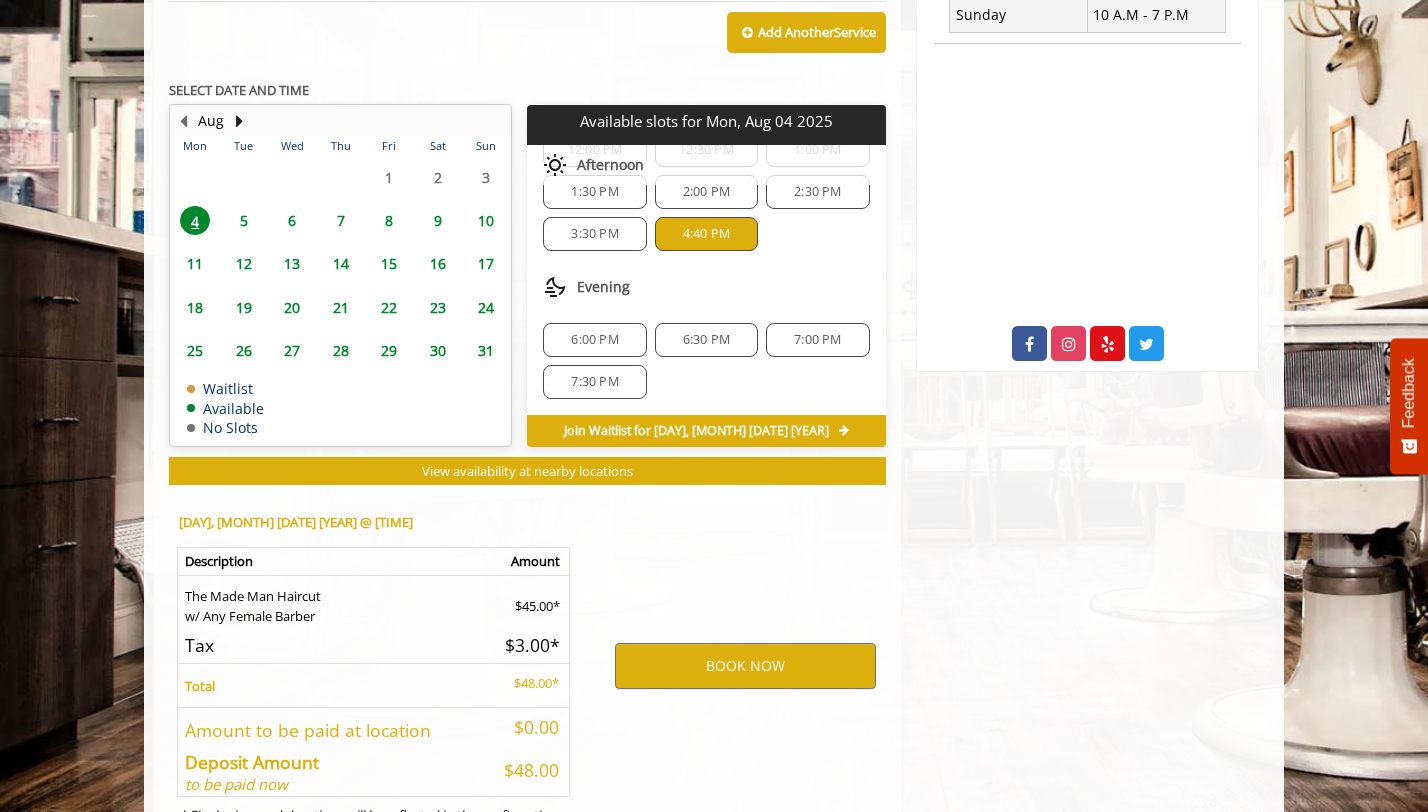 scroll, scrollTop: 873, scrollLeft: 0, axis: vertical 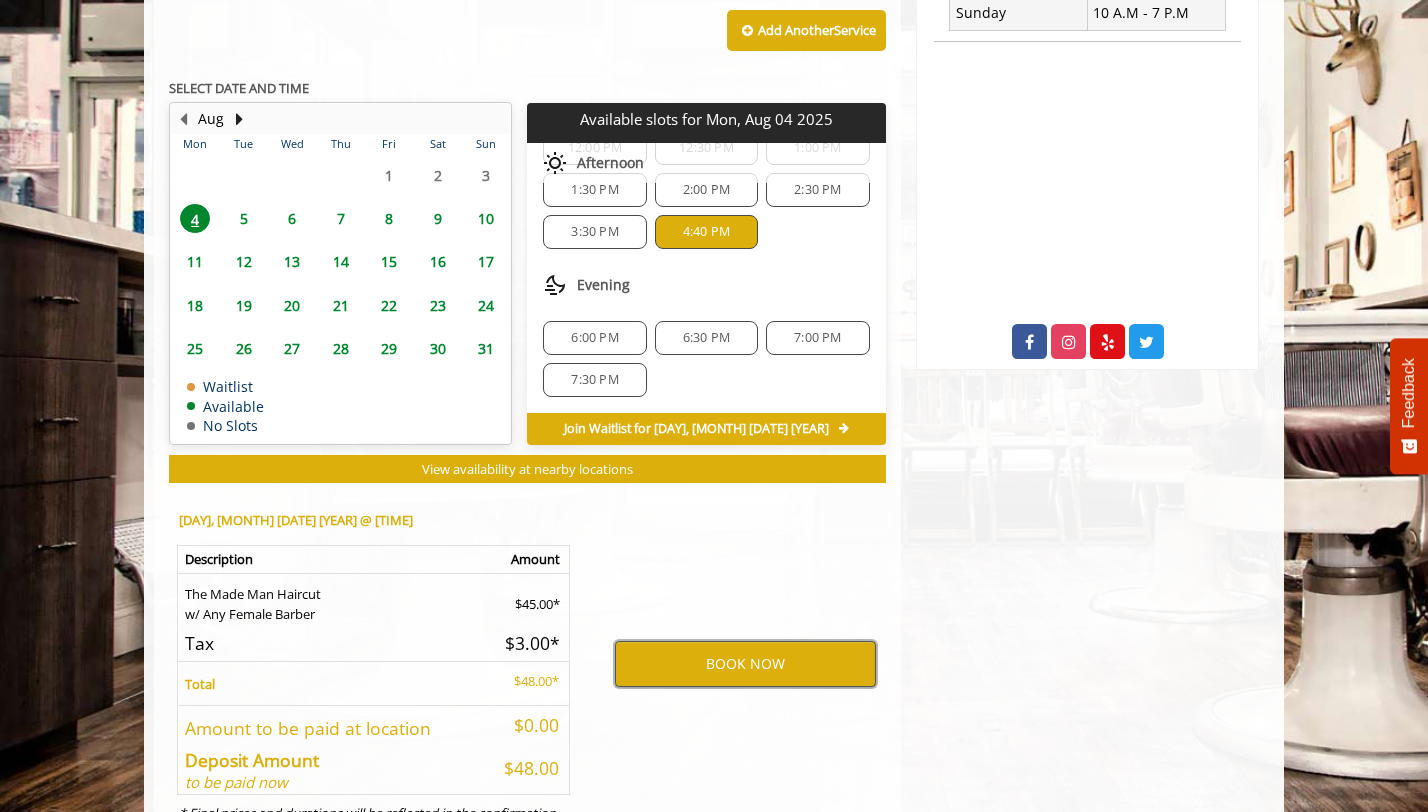 click on "BOOK NOW" at bounding box center (745, 664) 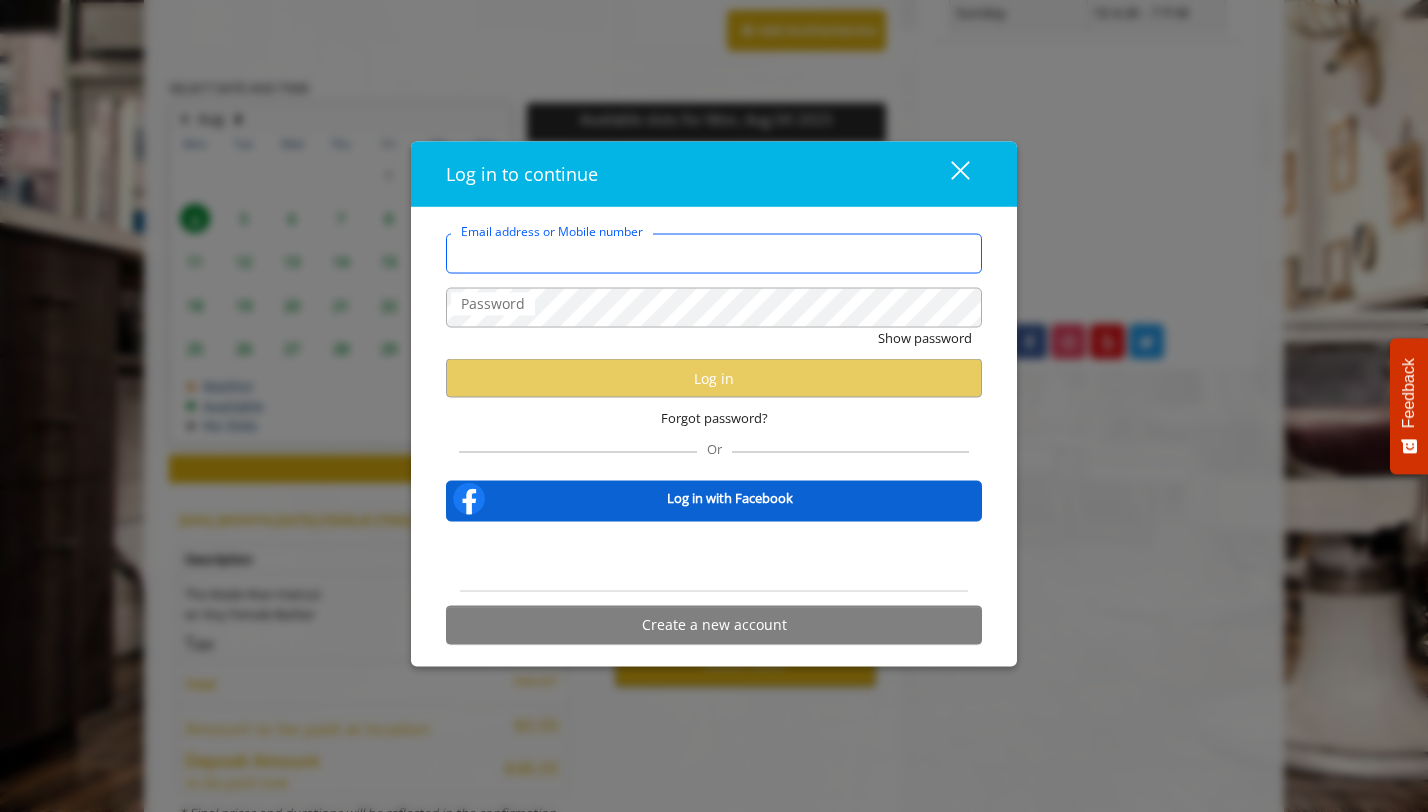 click on "Email address or Mobile number" at bounding box center [714, 254] 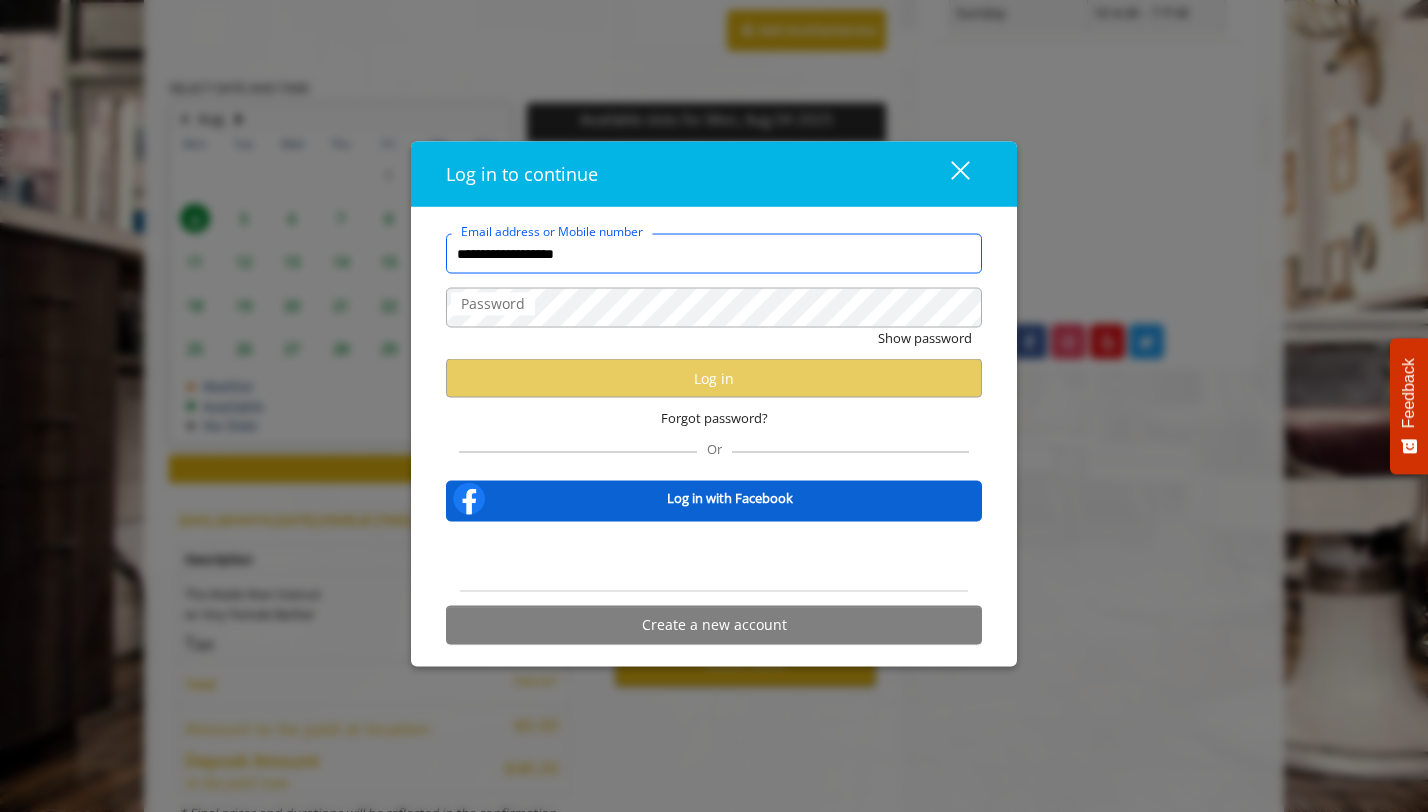 type on "**********" 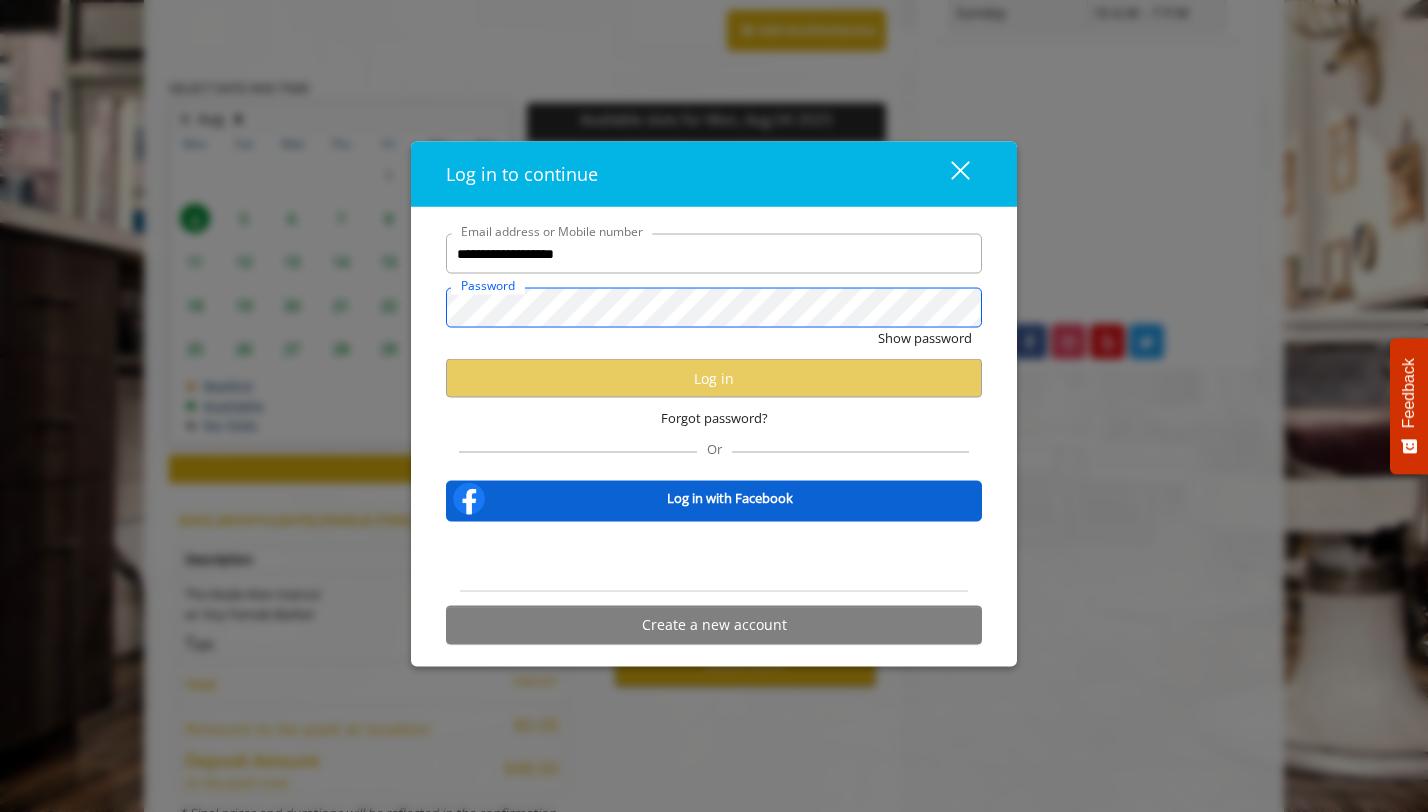 scroll, scrollTop: 0, scrollLeft: 0, axis: both 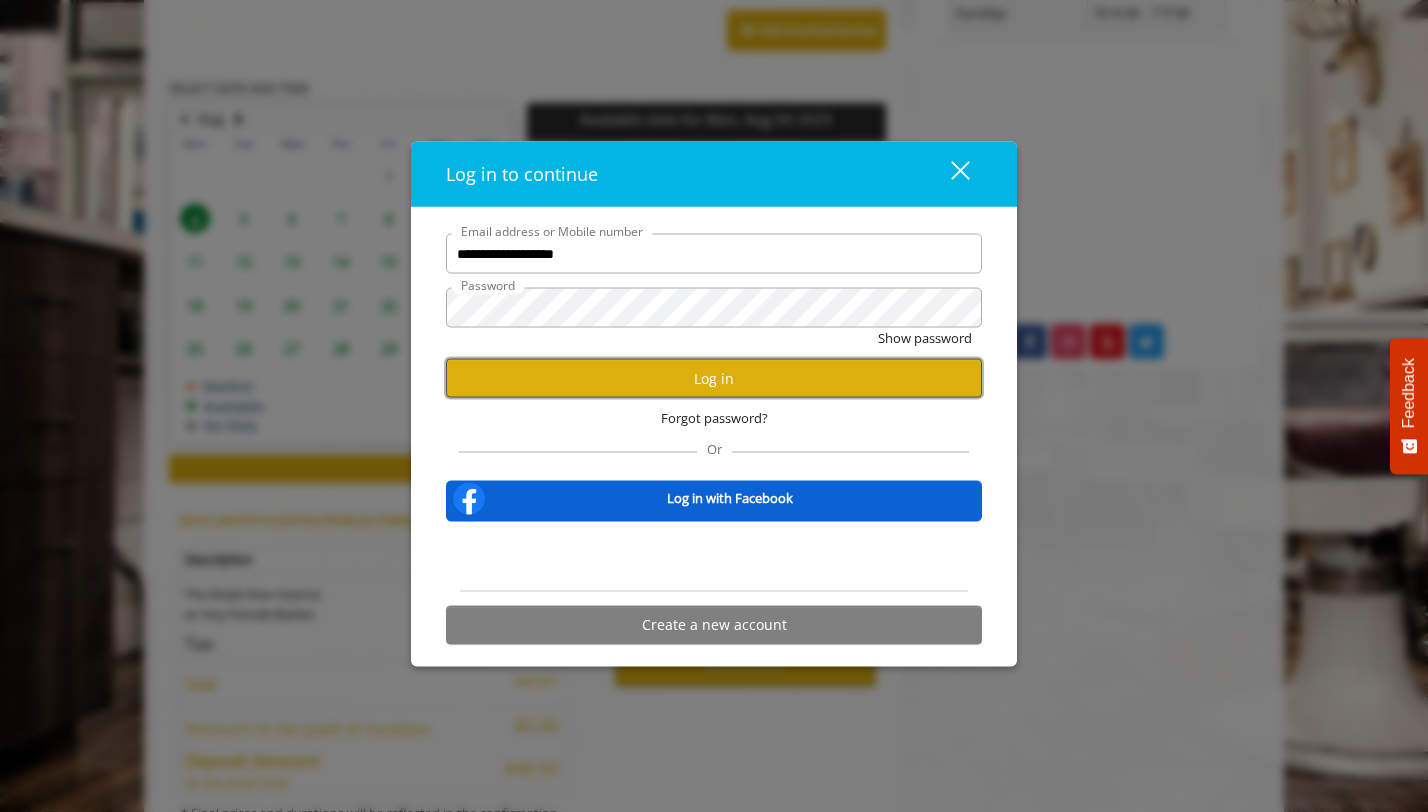 click on "Log in" at bounding box center (714, 378) 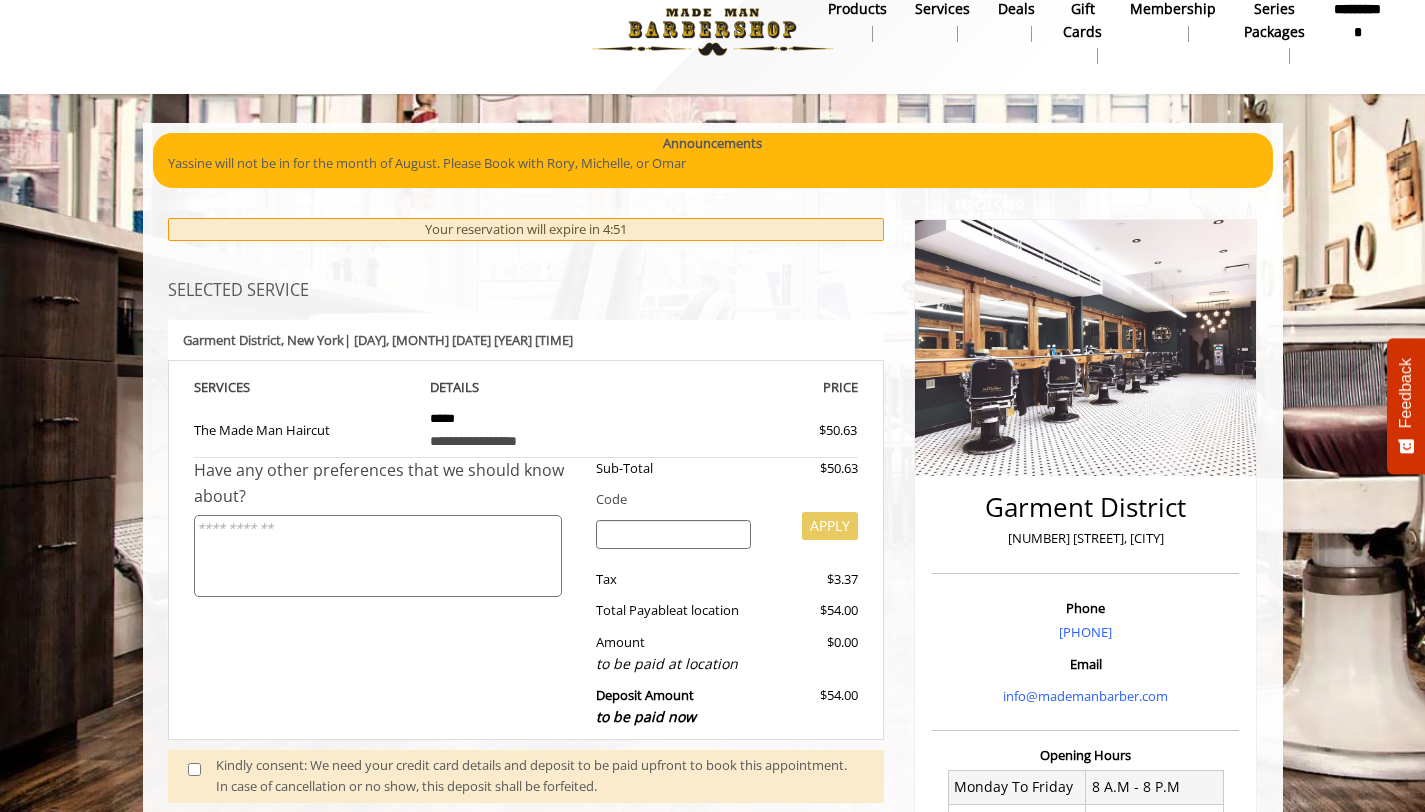 scroll, scrollTop: 34, scrollLeft: 0, axis: vertical 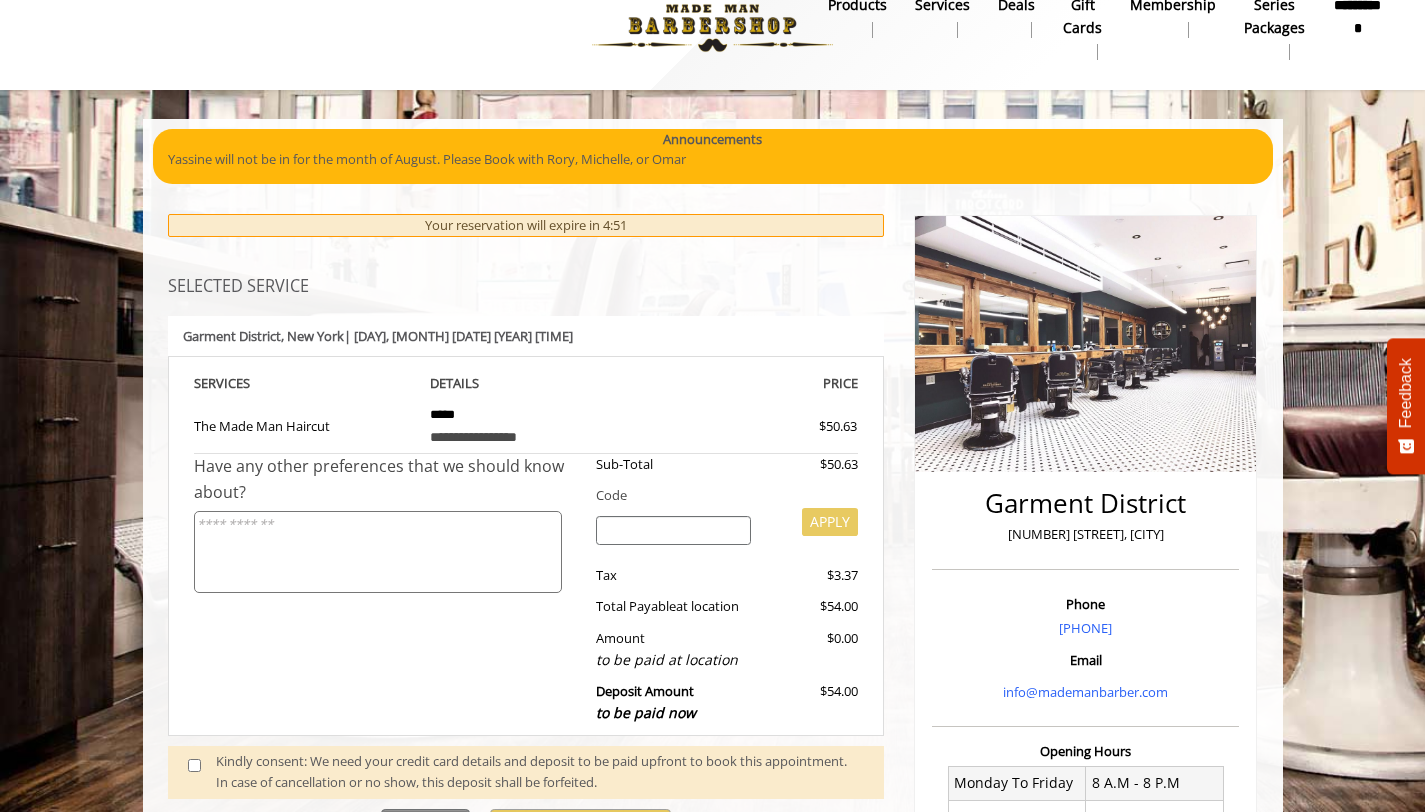 click on "[DISTRICT]
[NUMBER] [STREET], [CITY]
Phone
[PHONE]
Email
[EMAIL]
Opening Hours
Monday To Friday
8 A.M - 8 P.M
Saturday
8 A.M - 7 P.M
Sunday
10 A.M - 7 P.M" 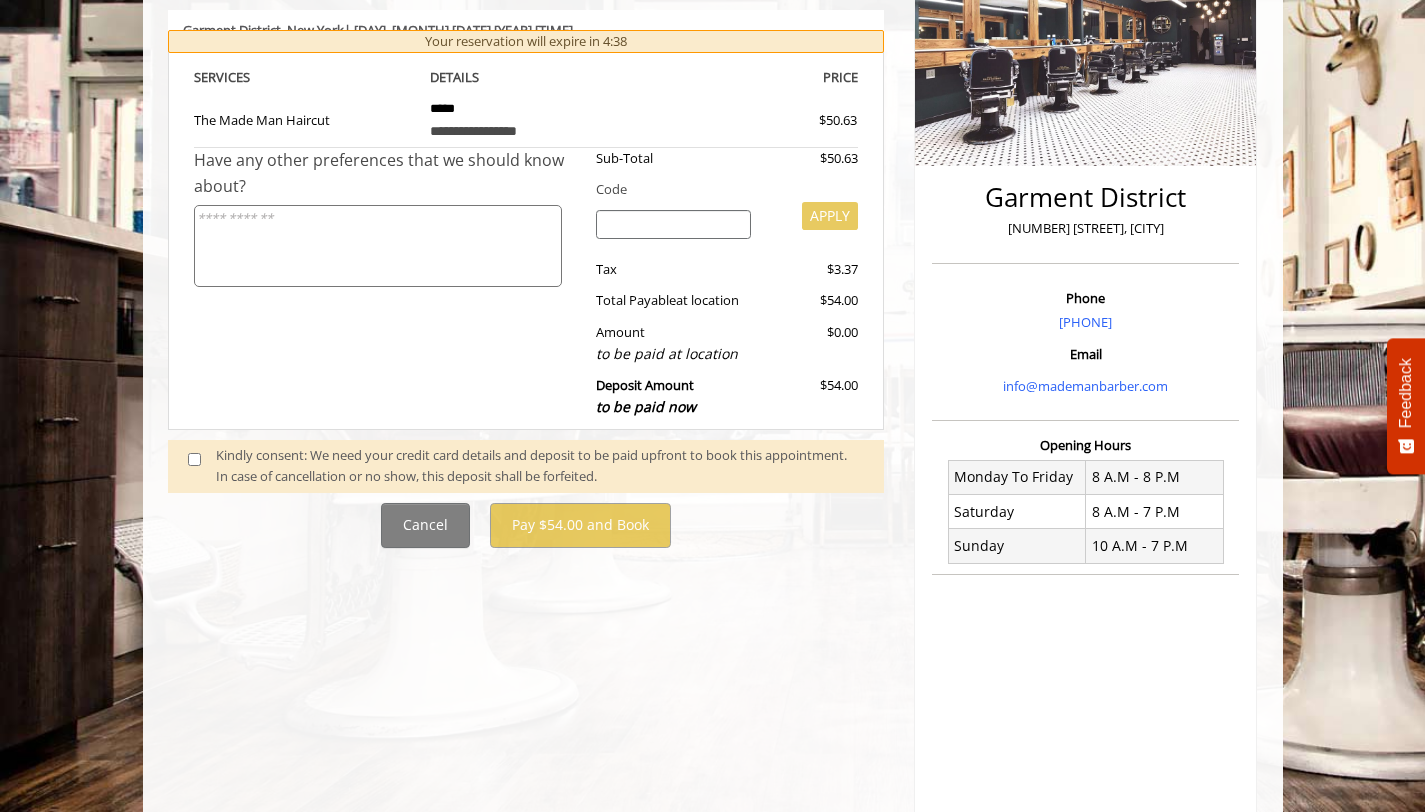 scroll, scrollTop: 339, scrollLeft: 0, axis: vertical 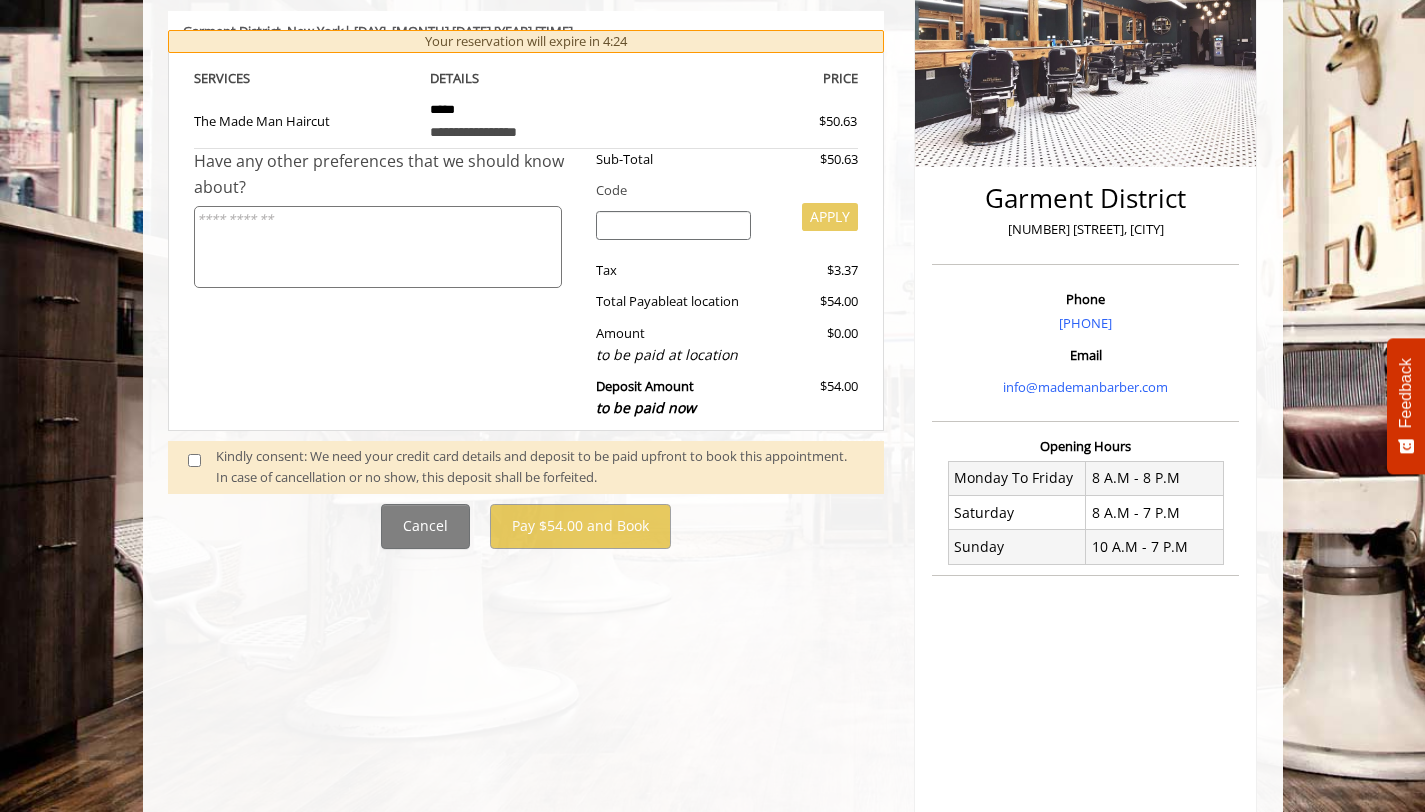 click on "Deposit Amount to be paid now" at bounding box center (646, 397) 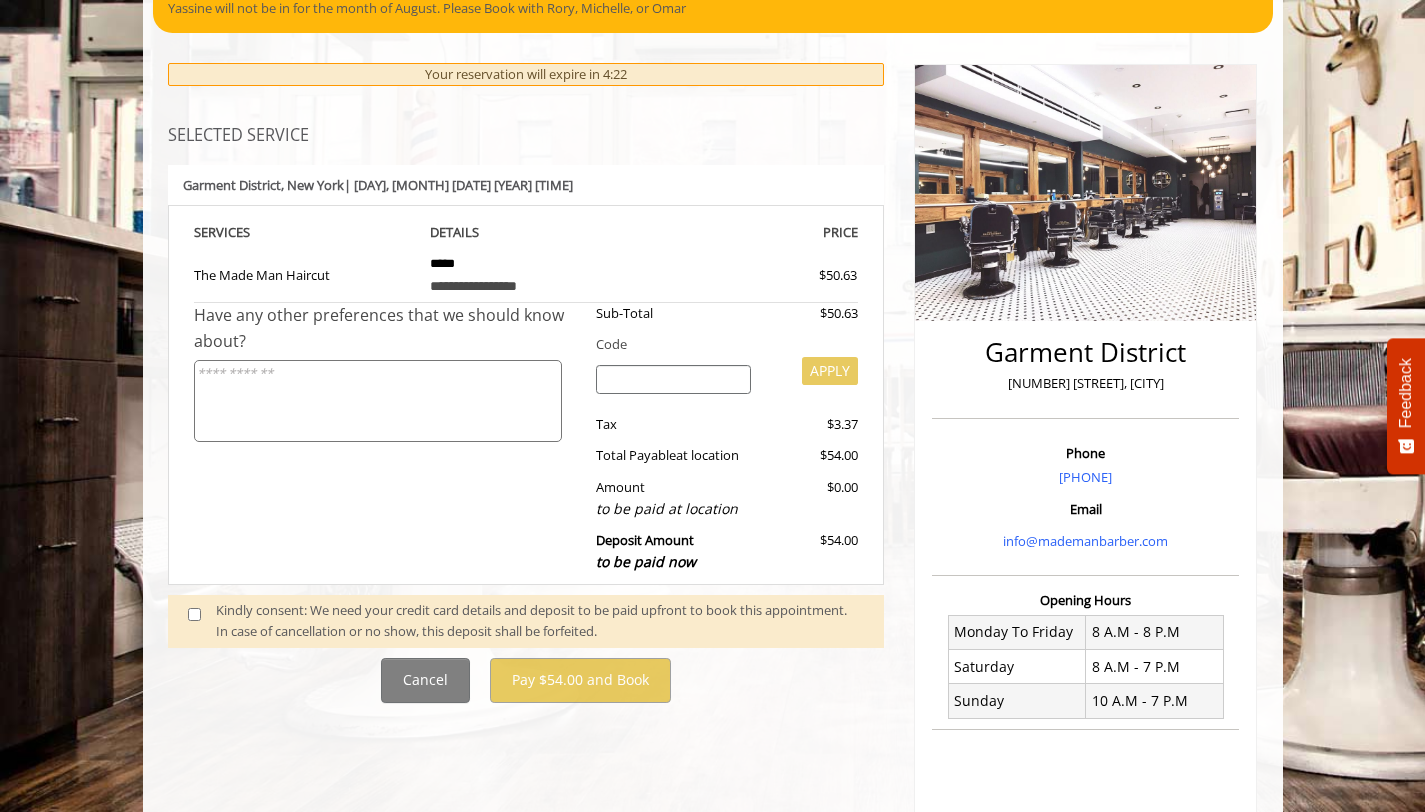 scroll, scrollTop: 188, scrollLeft: 0, axis: vertical 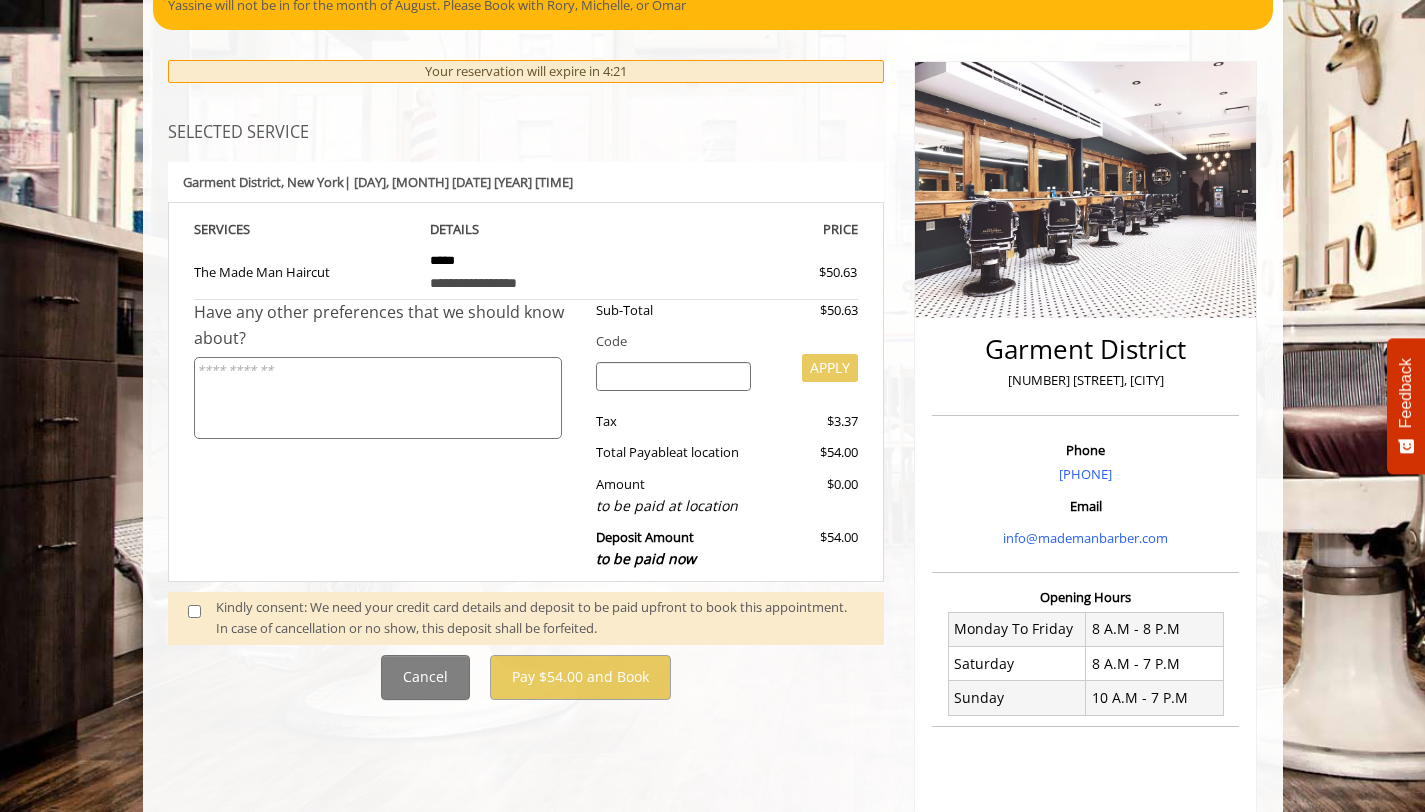 click on "Kindly consent: We need your credit card details and deposit to be paid upfront to book this appointment. In case of cancellation or no show, this deposit shall be forfeited." at bounding box center [540, 618] 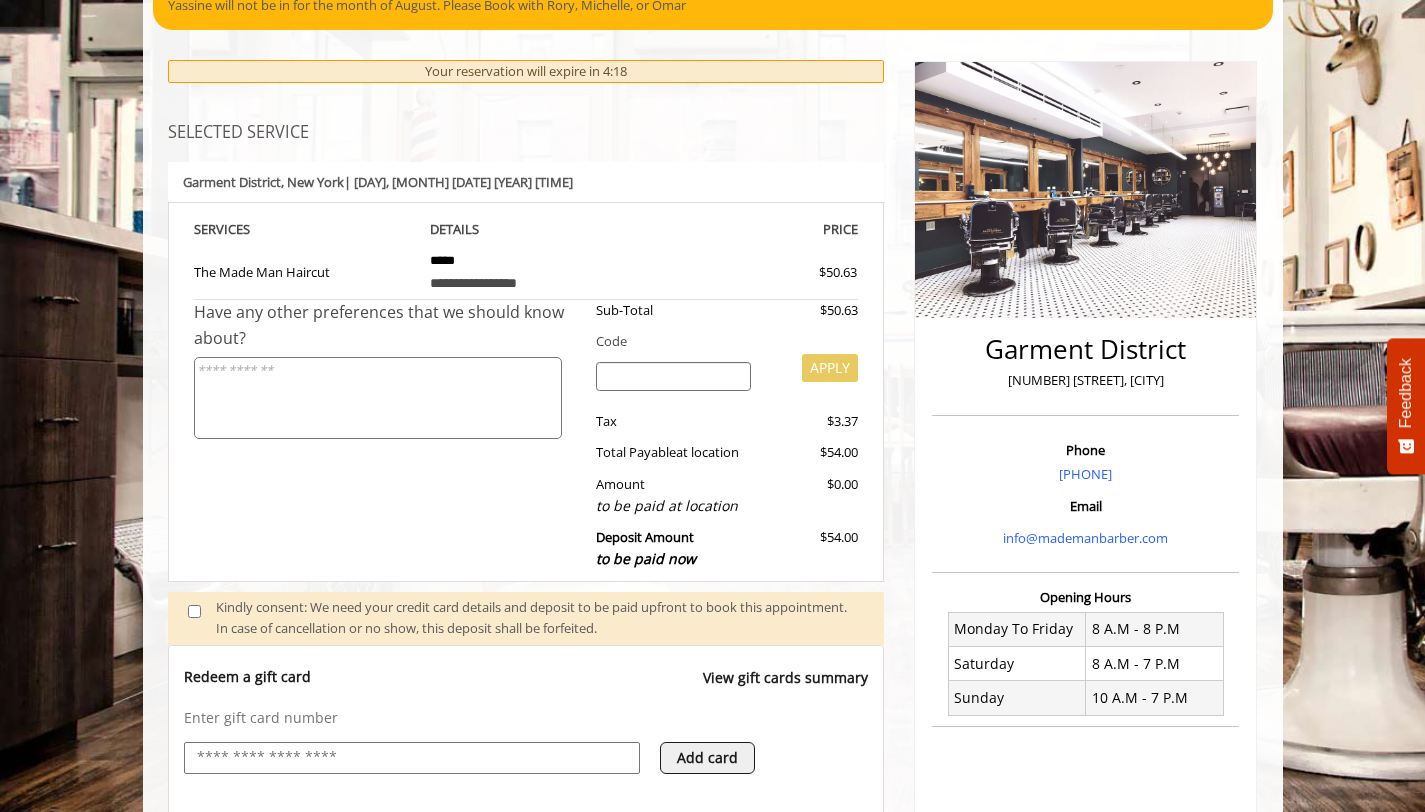 scroll, scrollTop: 309, scrollLeft: 0, axis: vertical 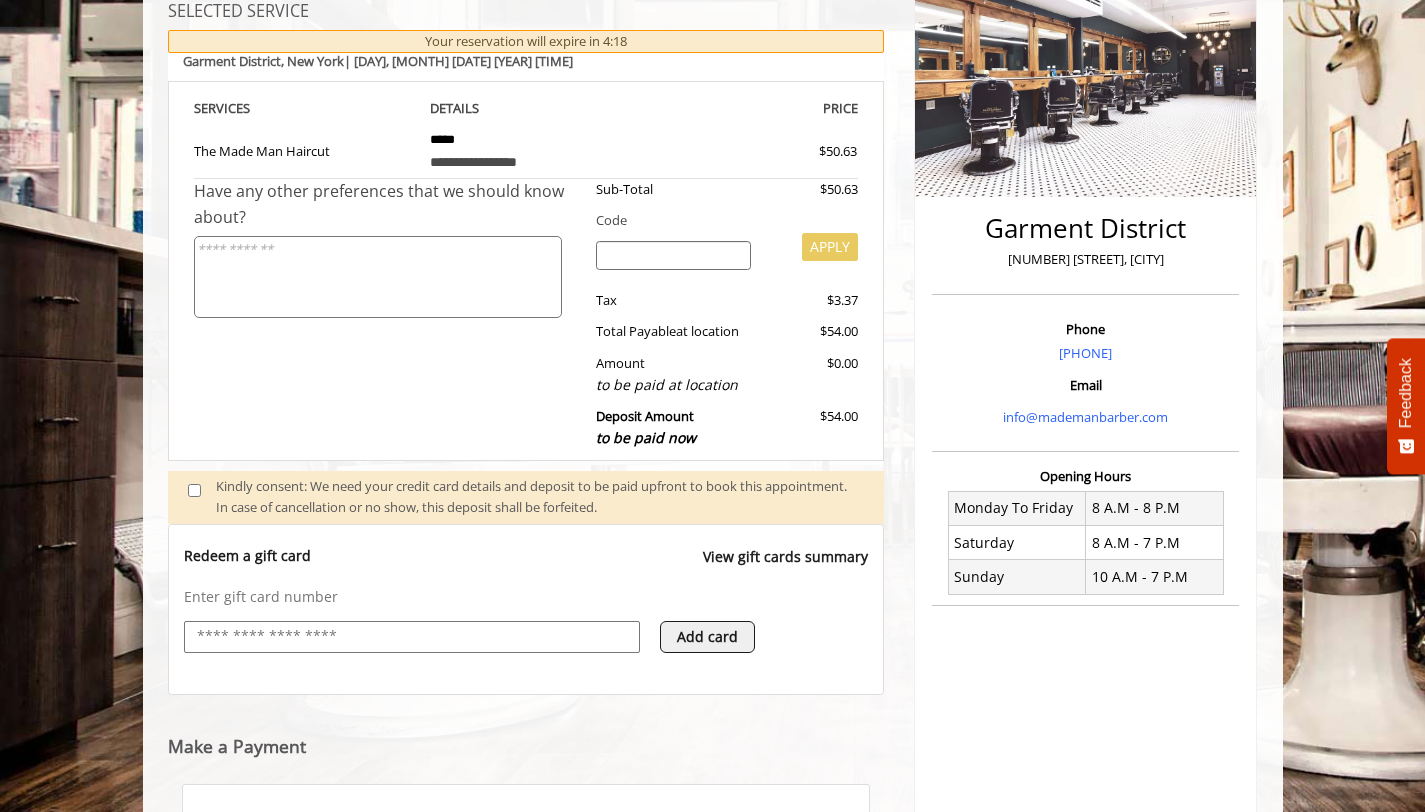 click on "Redeem a gift card   View gift cards summary" at bounding box center (526, 566) 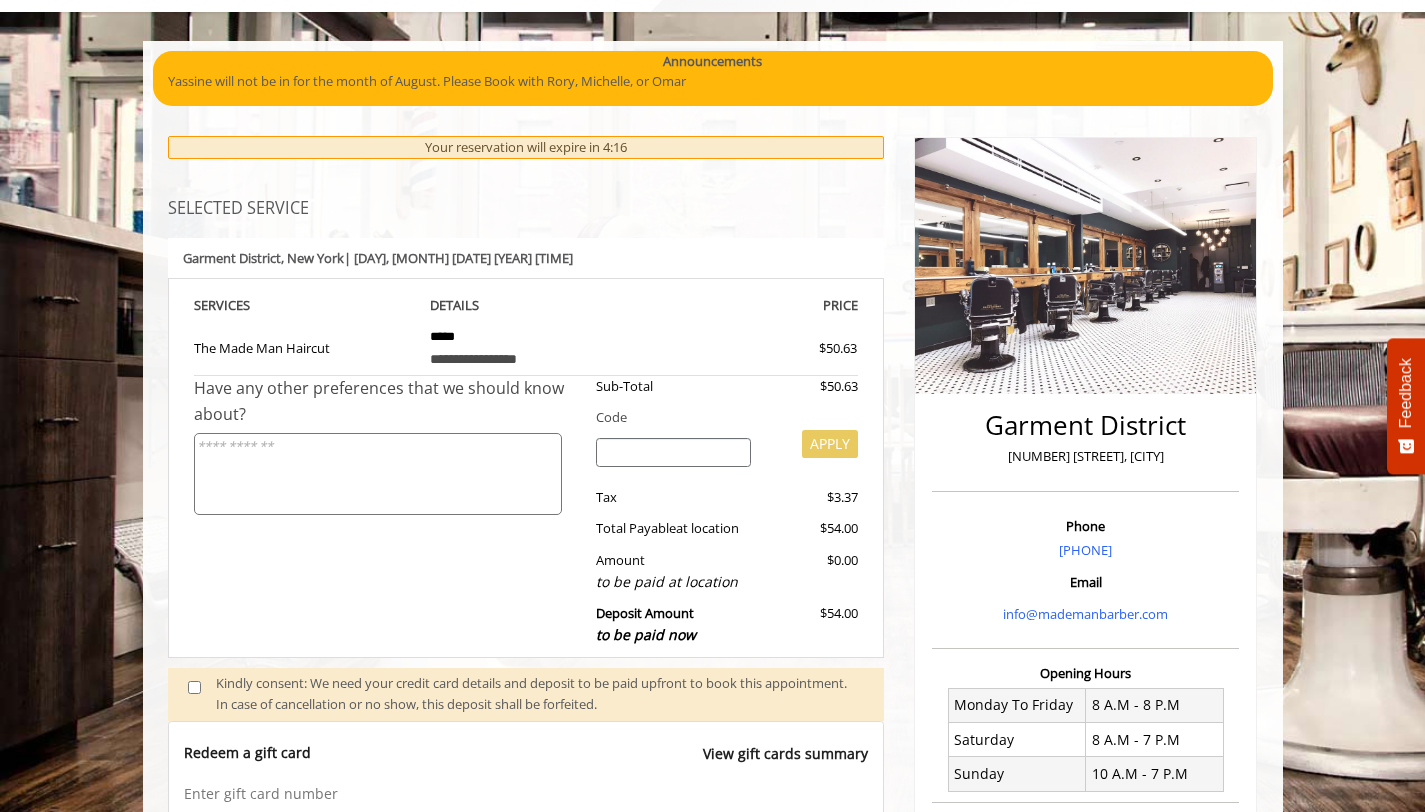 scroll, scrollTop: 111, scrollLeft: 0, axis: vertical 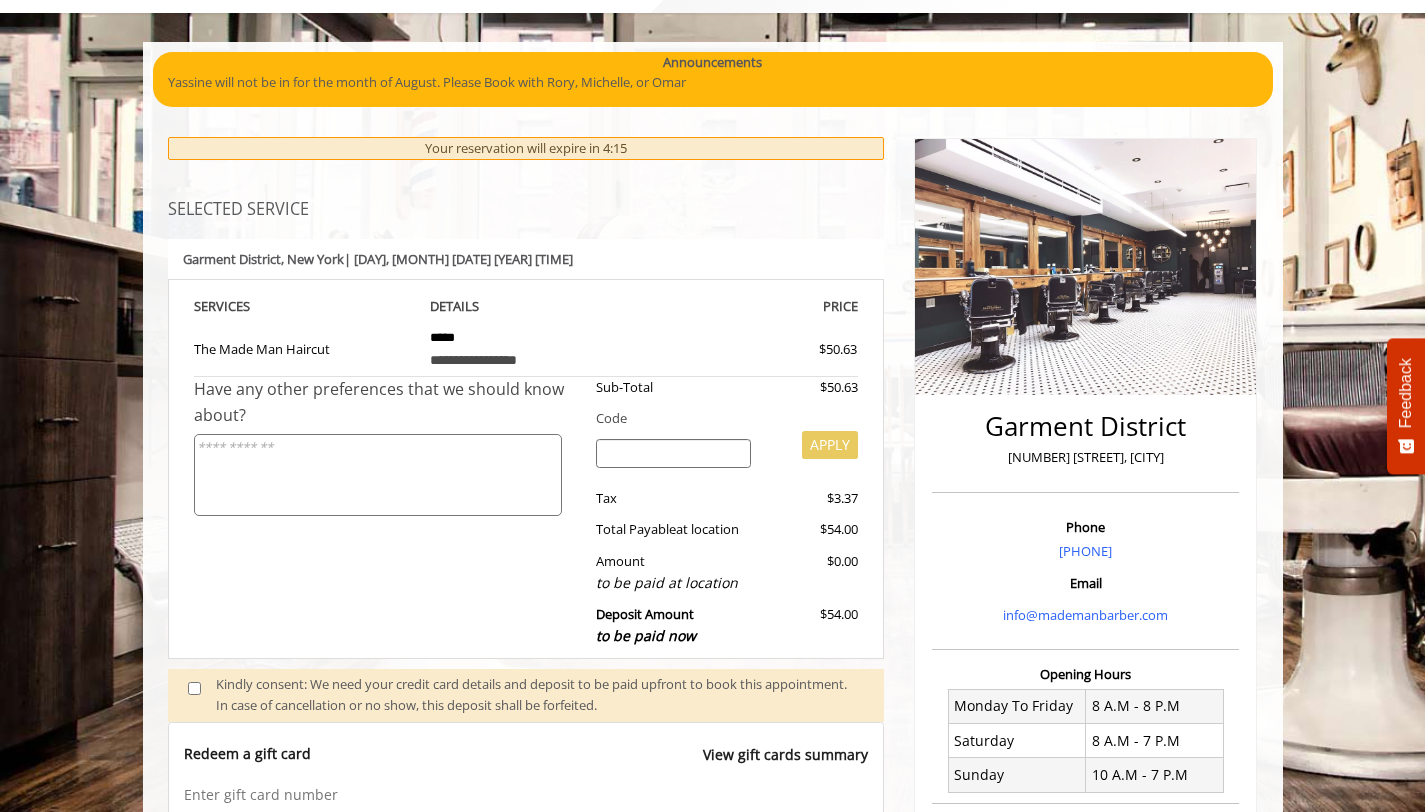 click on "Have any other preferences that we should know about?" 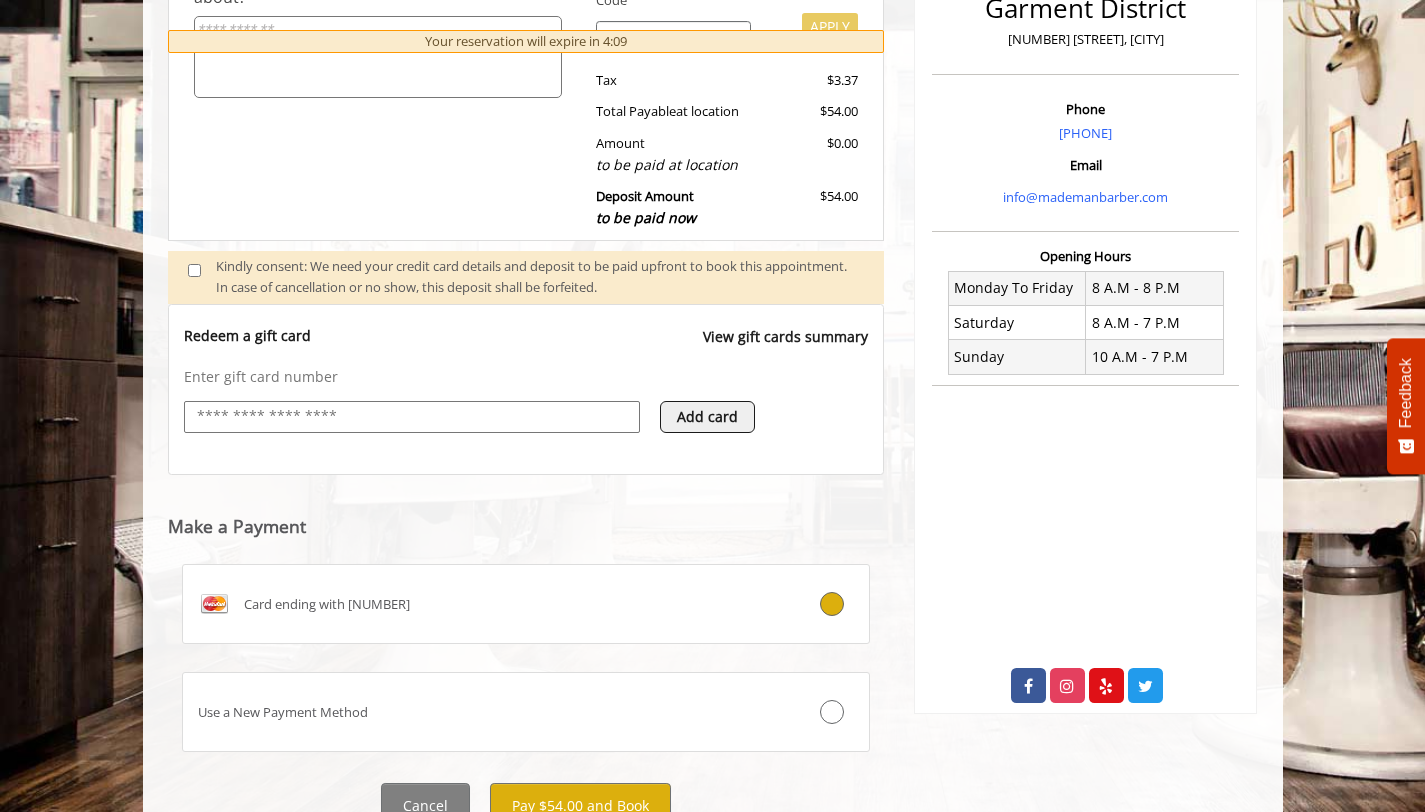 scroll, scrollTop: 615, scrollLeft: 0, axis: vertical 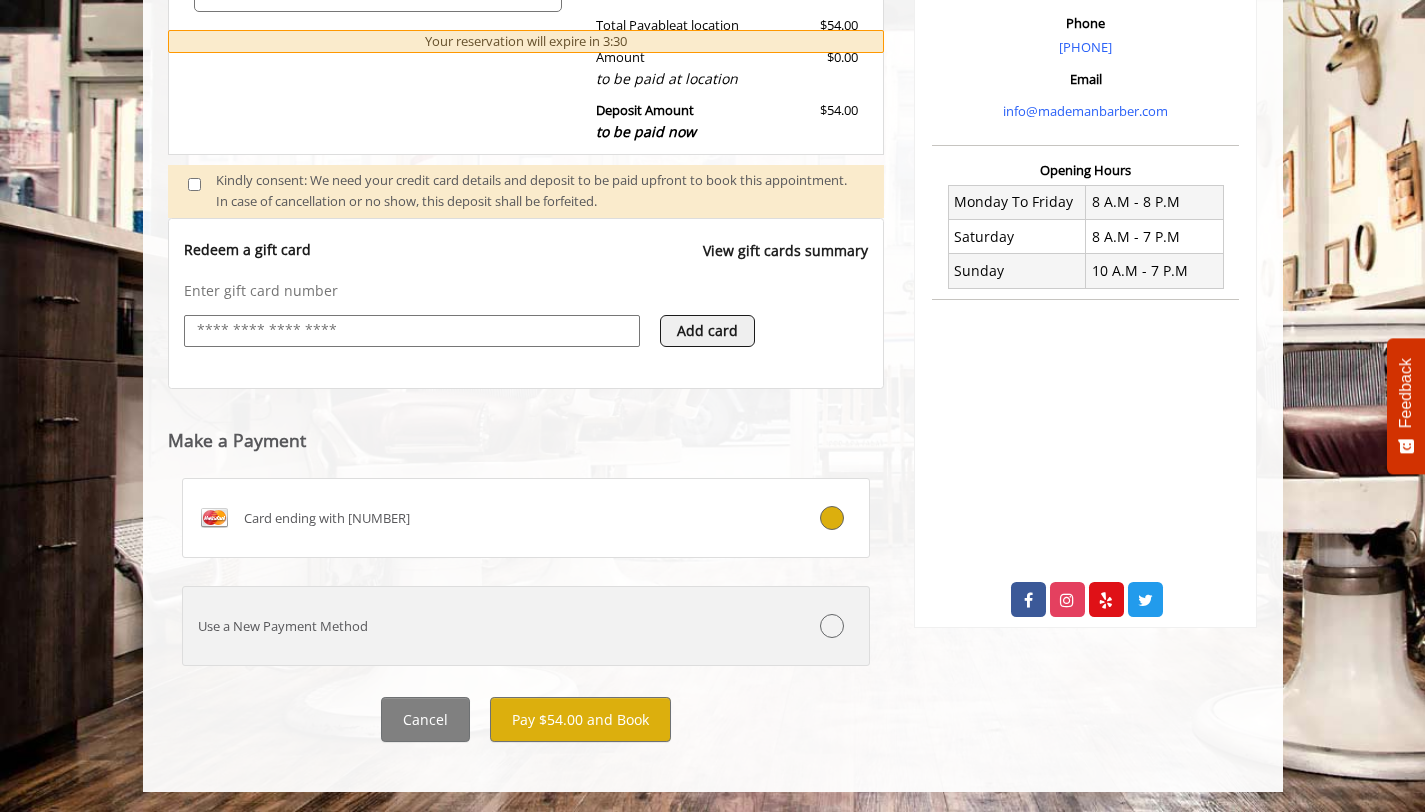 click on "Use a New Payment Method" at bounding box center [469, 626] 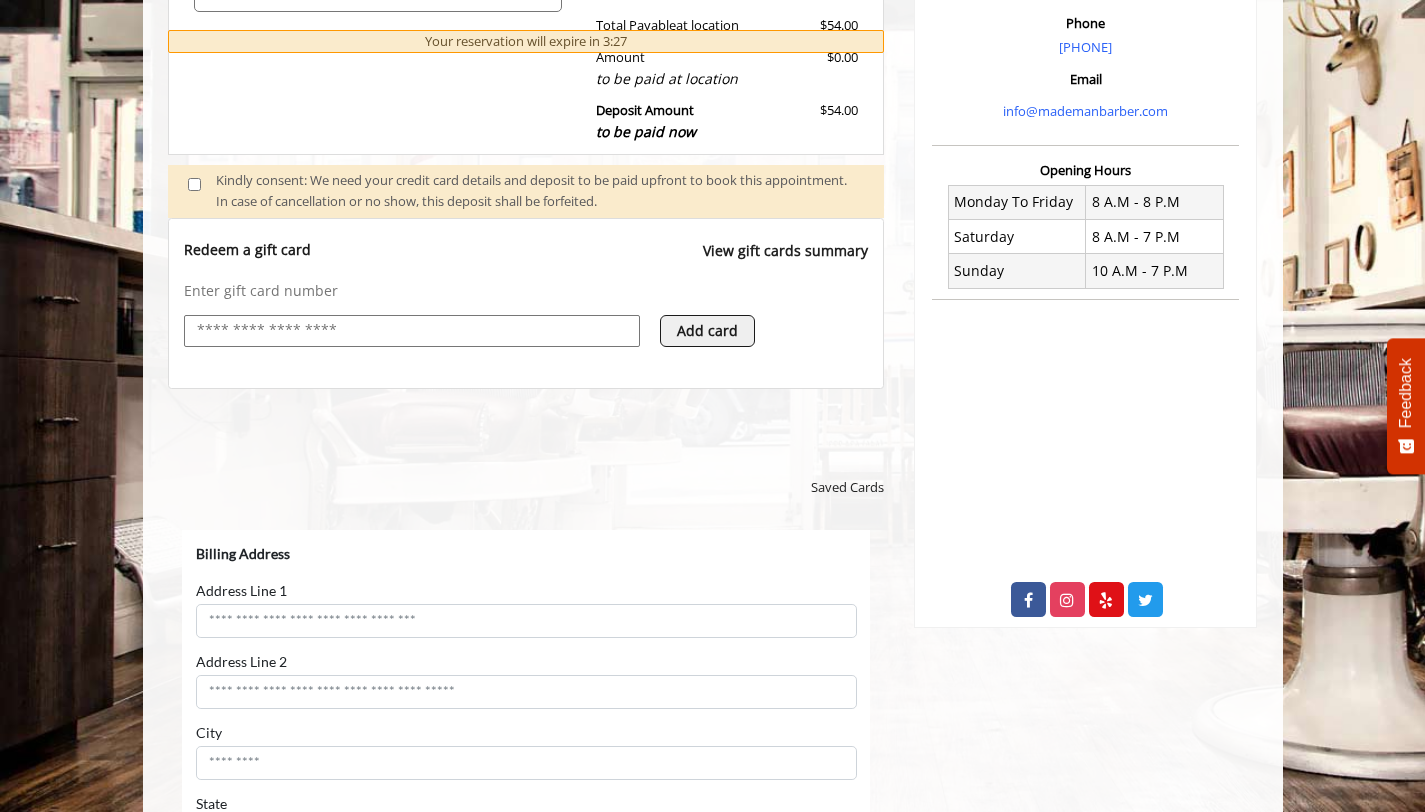 scroll, scrollTop: 0, scrollLeft: 0, axis: both 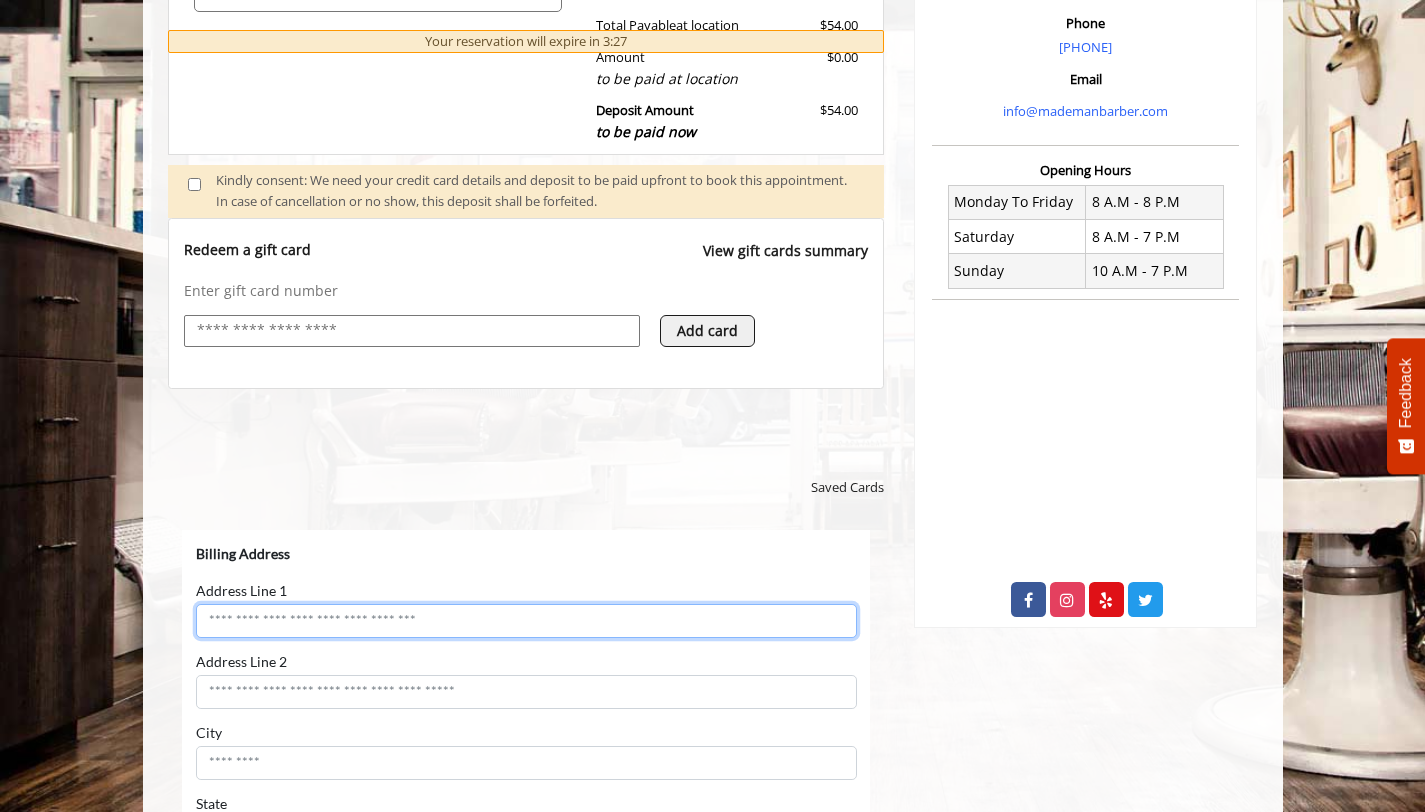 click on "Address Line 1" at bounding box center (525, 621) 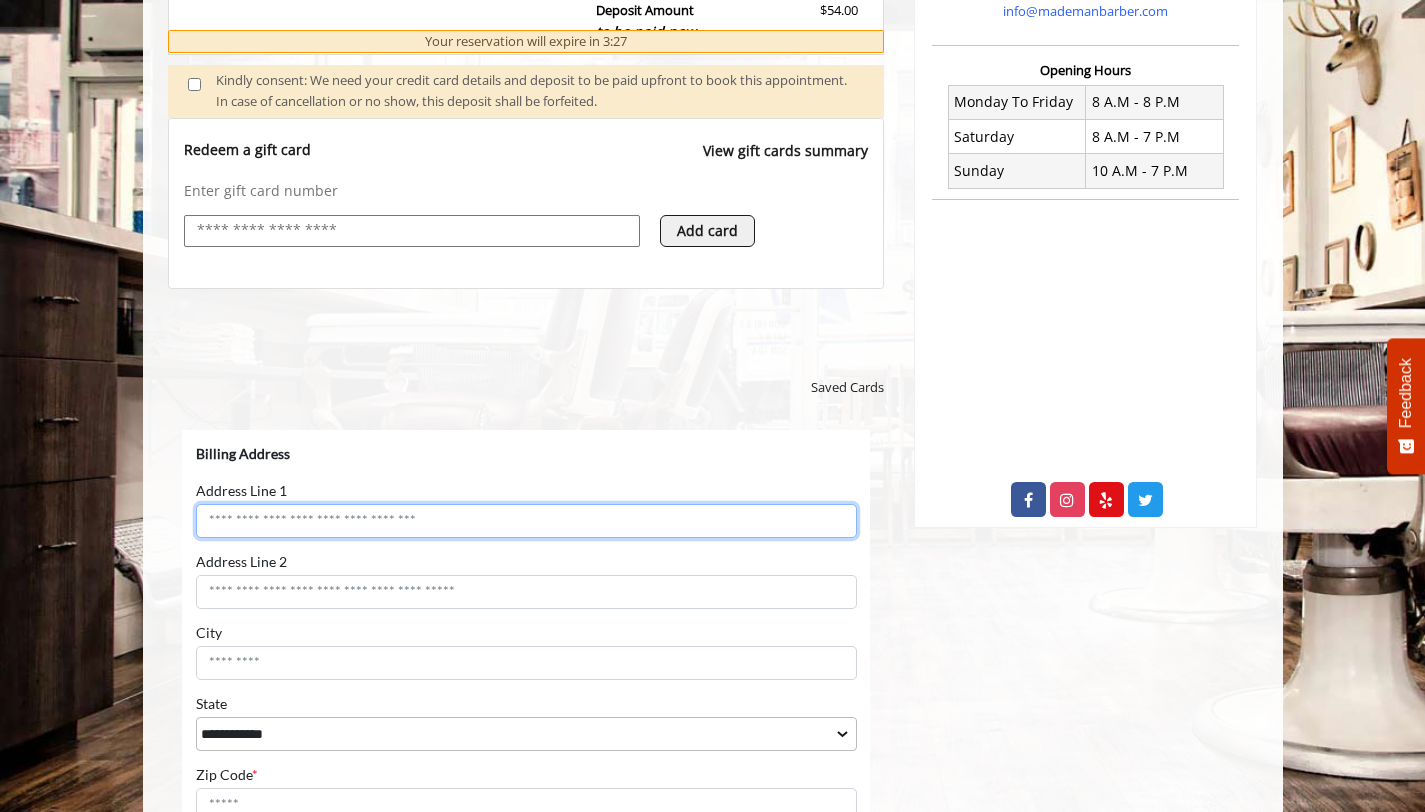 scroll, scrollTop: 727, scrollLeft: 0, axis: vertical 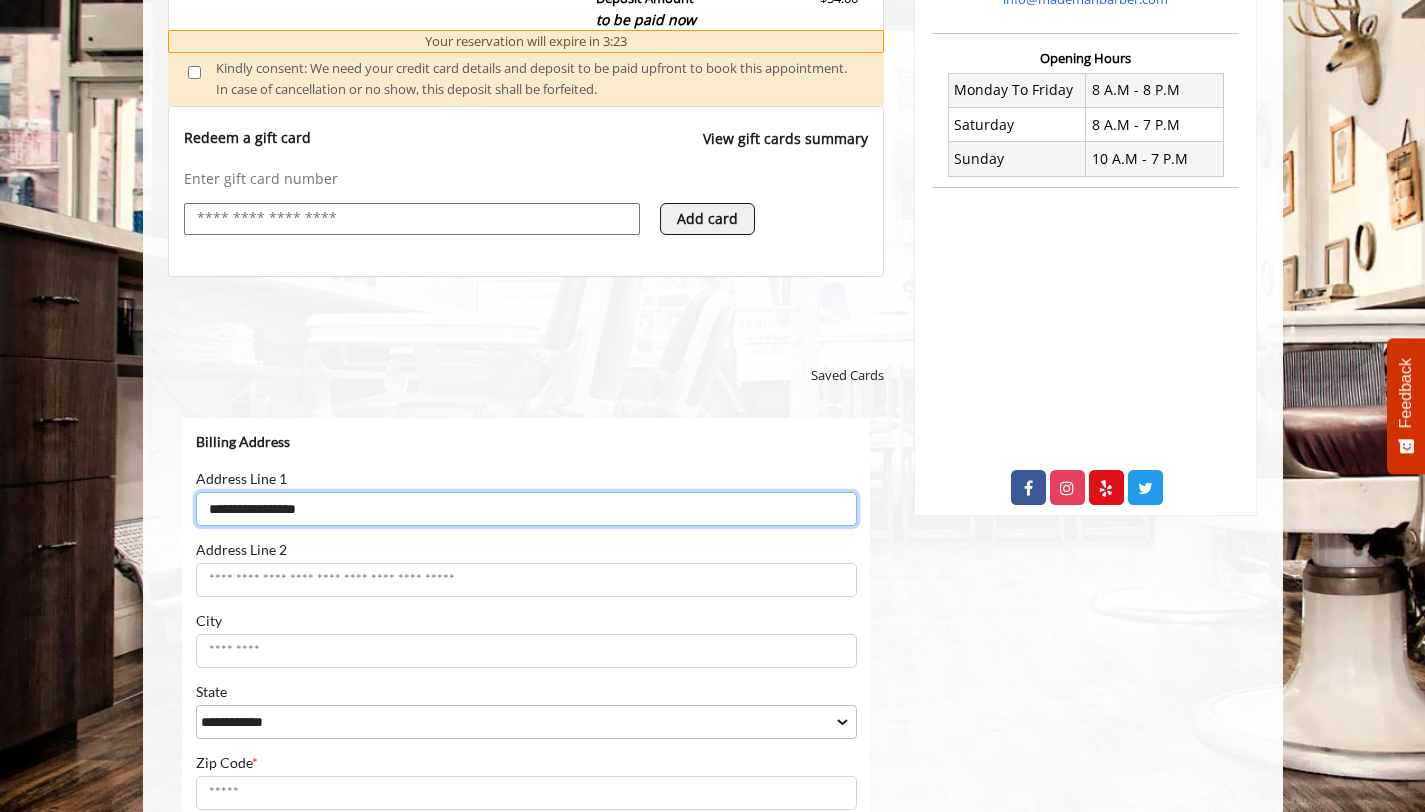 type on "**********" 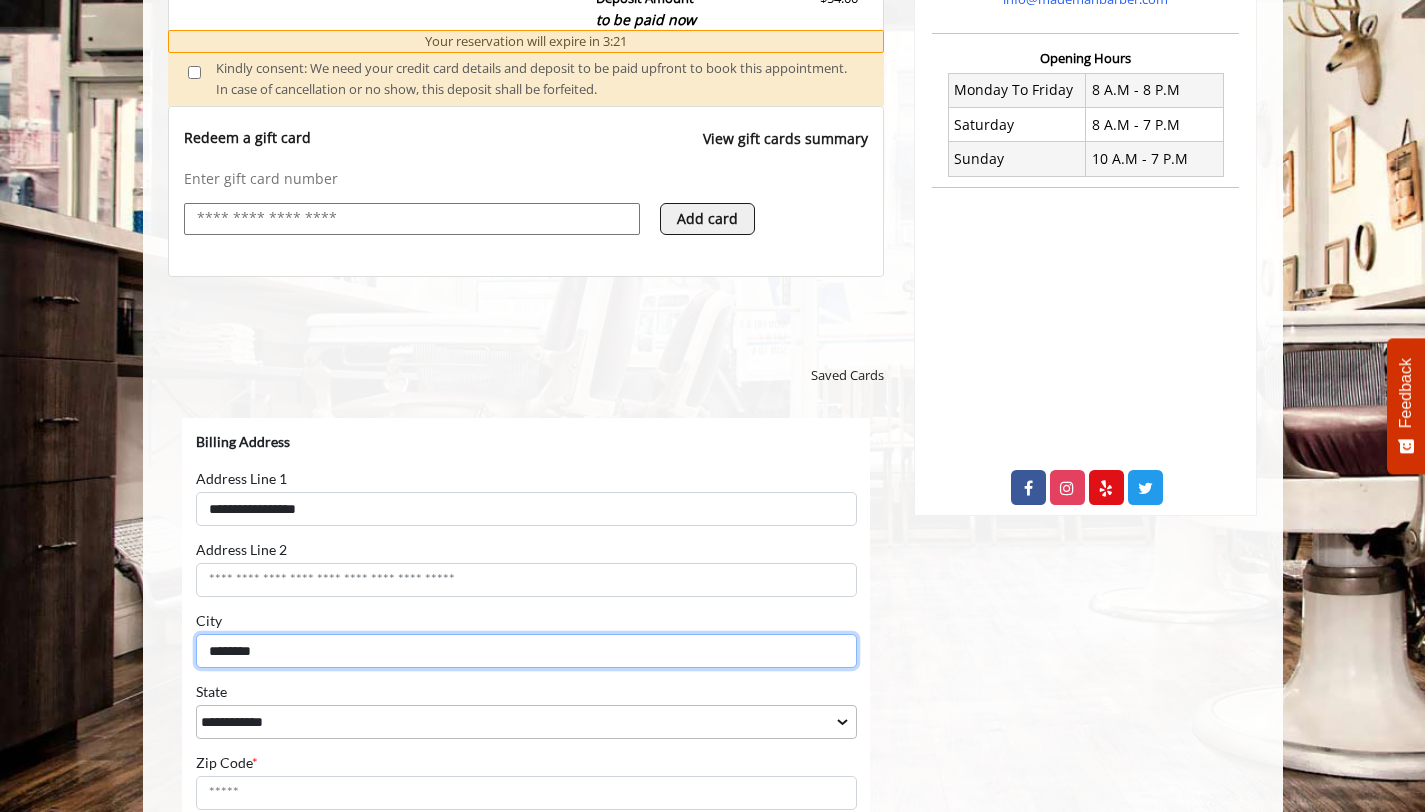 type on "********" 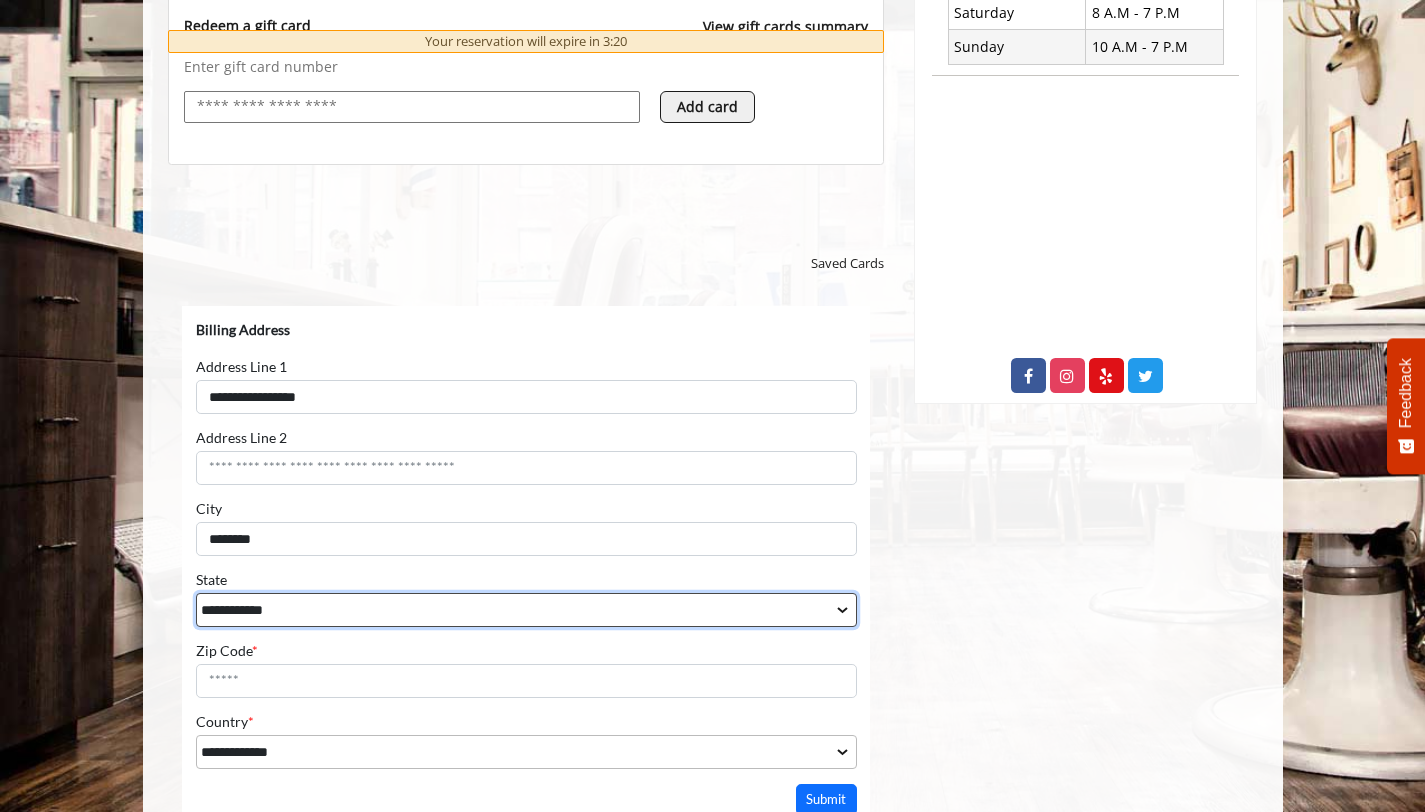 scroll, scrollTop: 851, scrollLeft: 0, axis: vertical 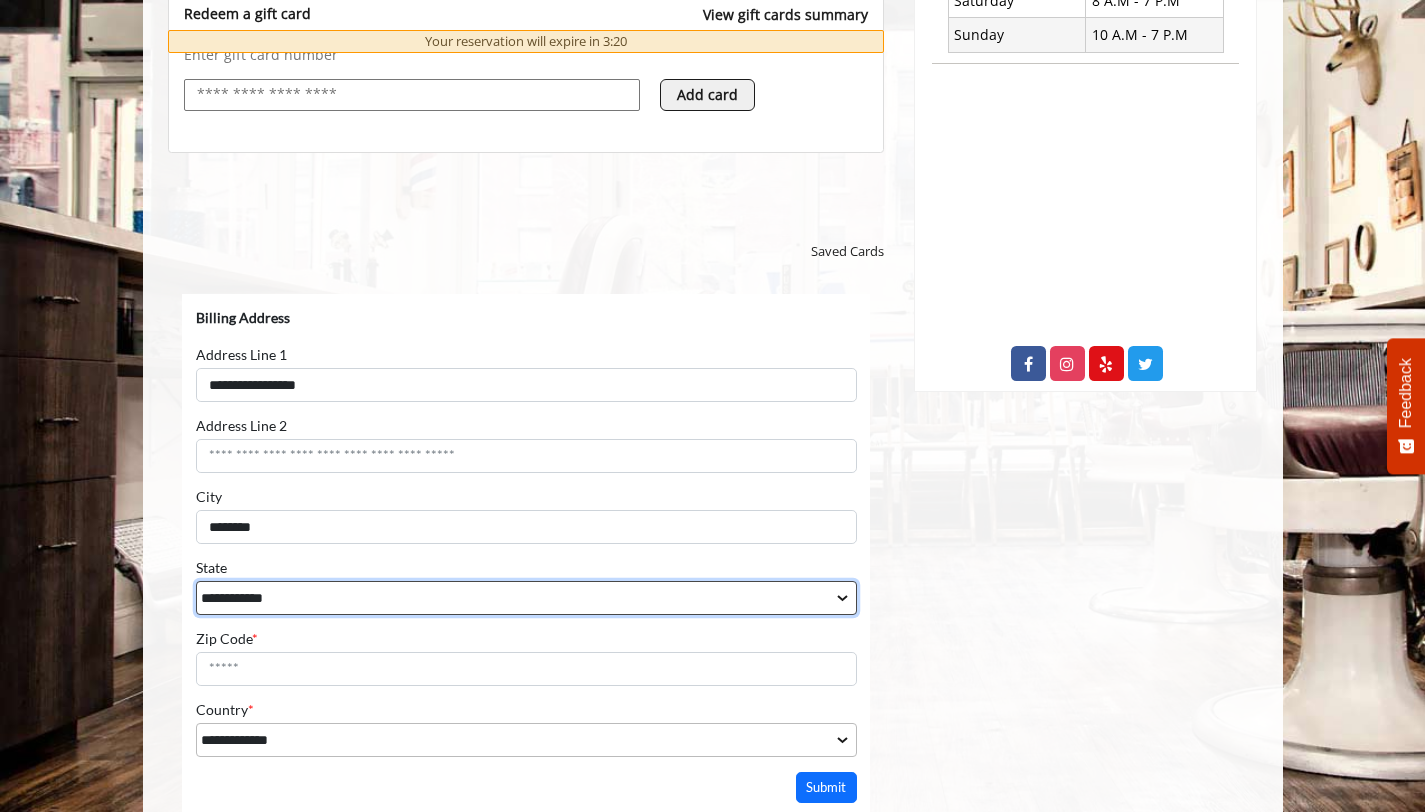 click on "**********" at bounding box center [525, 598] 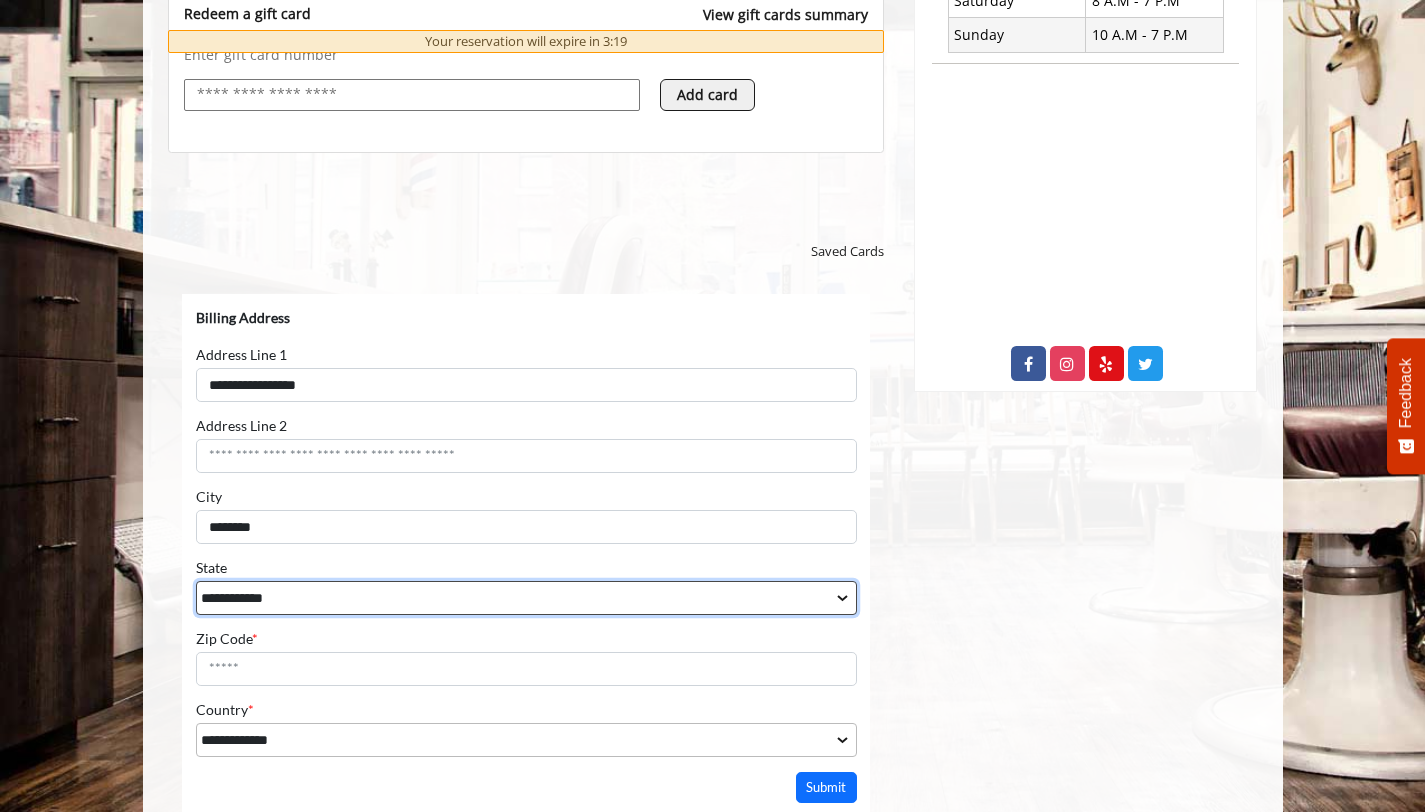 select on "**" 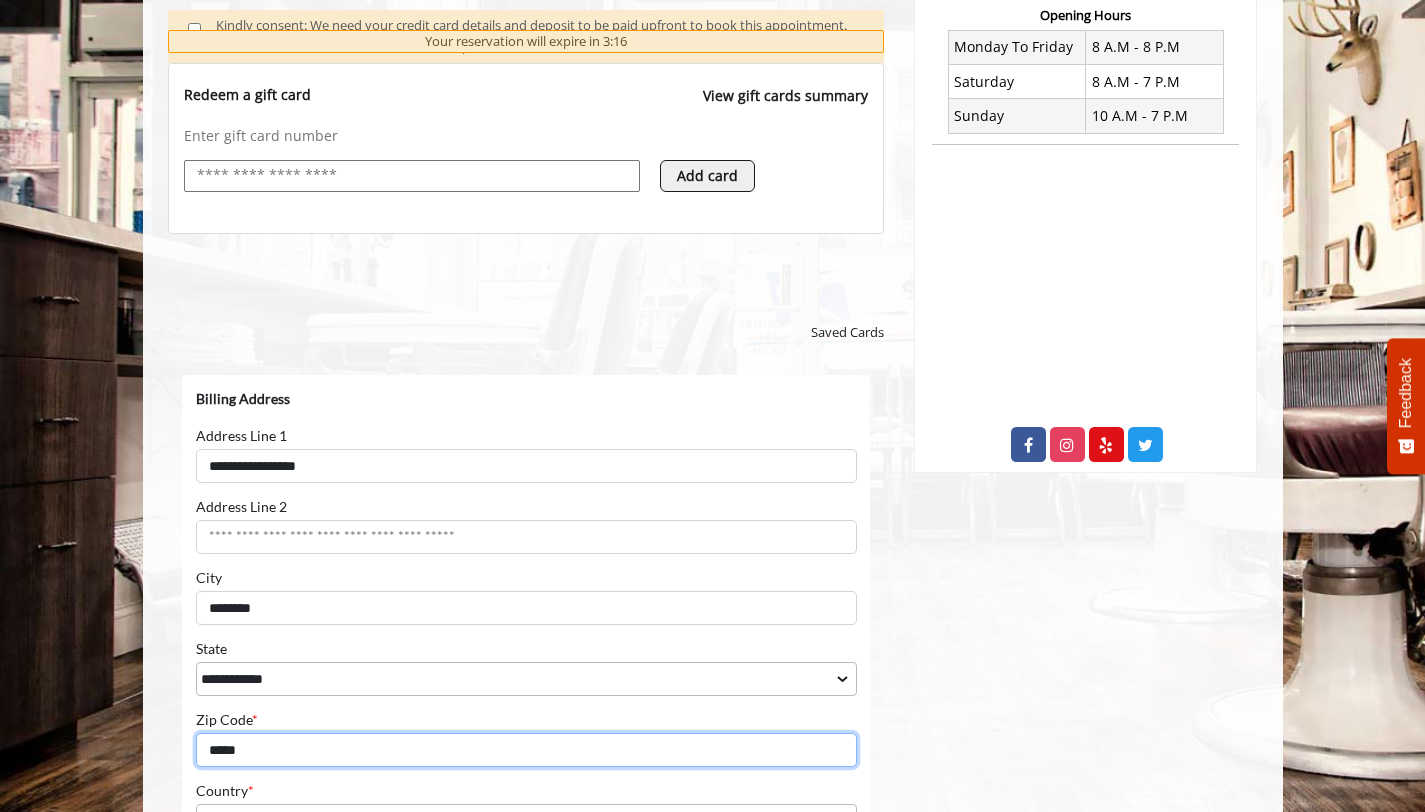 type on "*****" 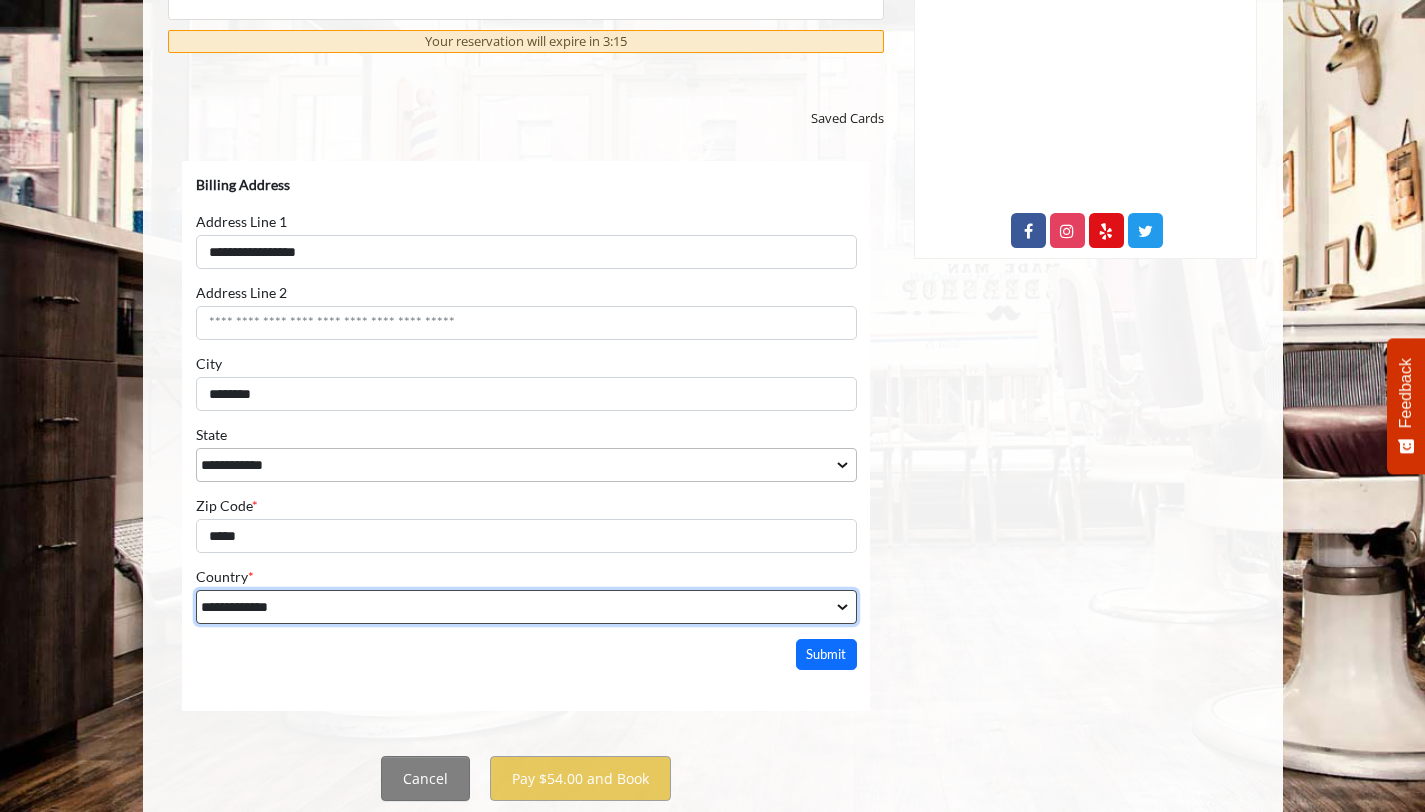 scroll, scrollTop: 987, scrollLeft: 0, axis: vertical 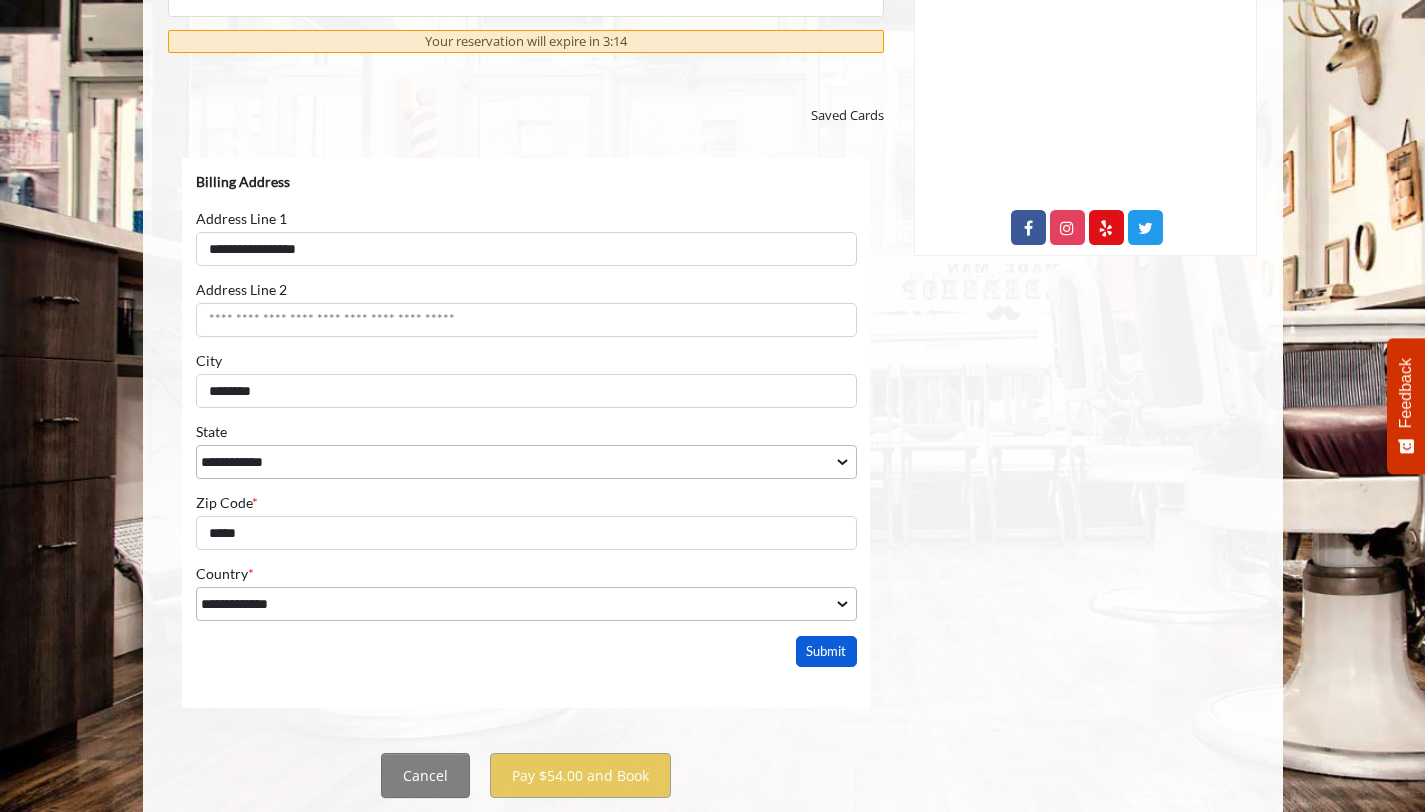click on "Submit" at bounding box center (826, 651) 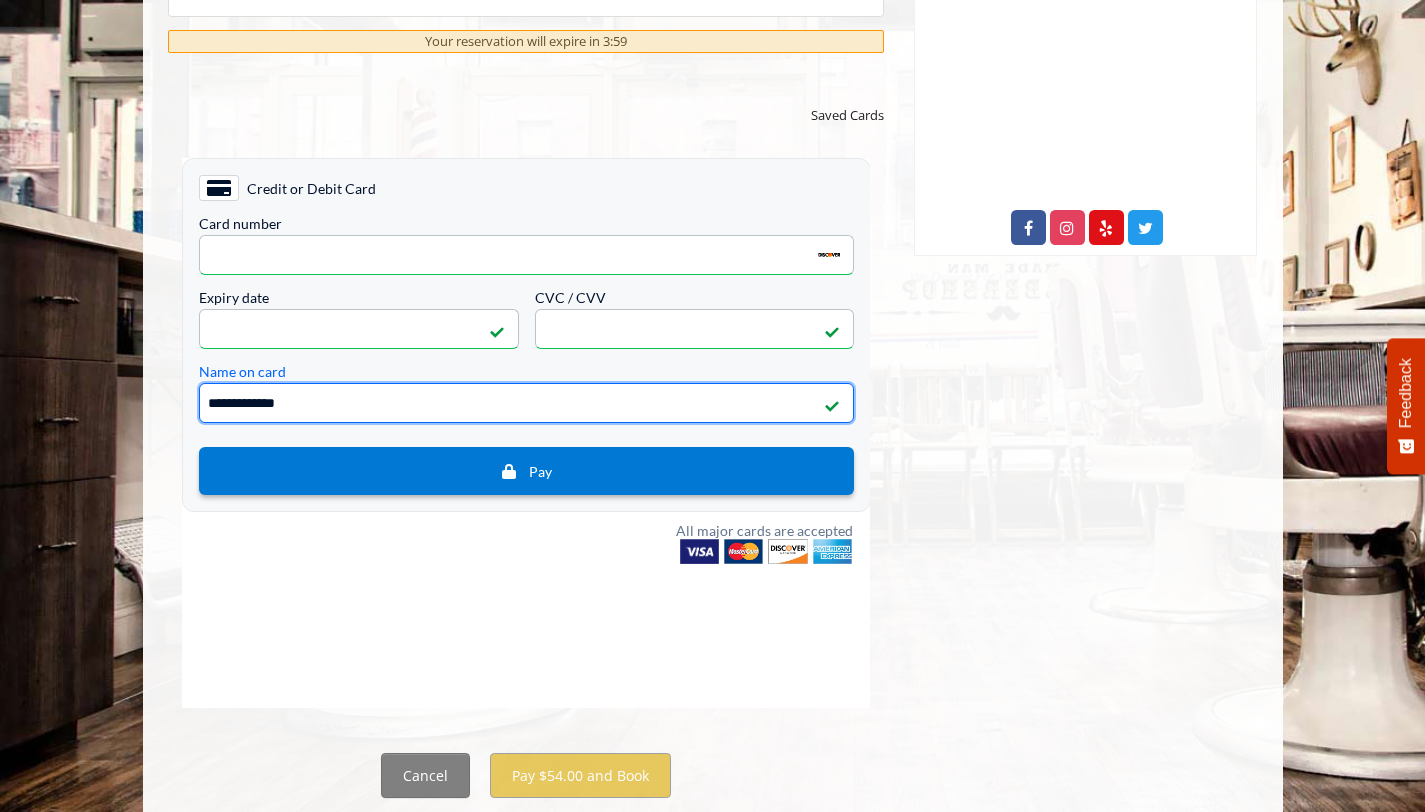 type on "**********" 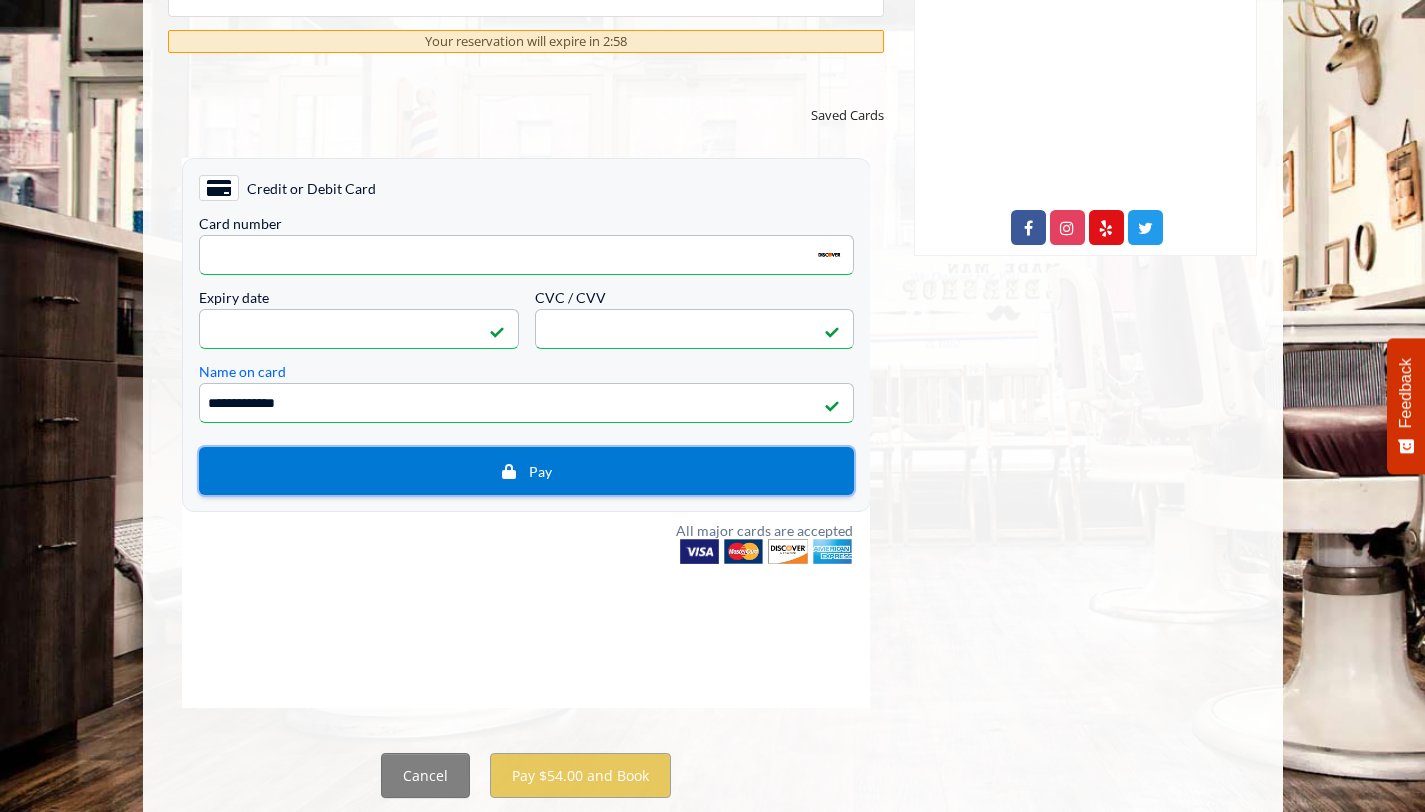 click on "Pay" at bounding box center (525, 471) 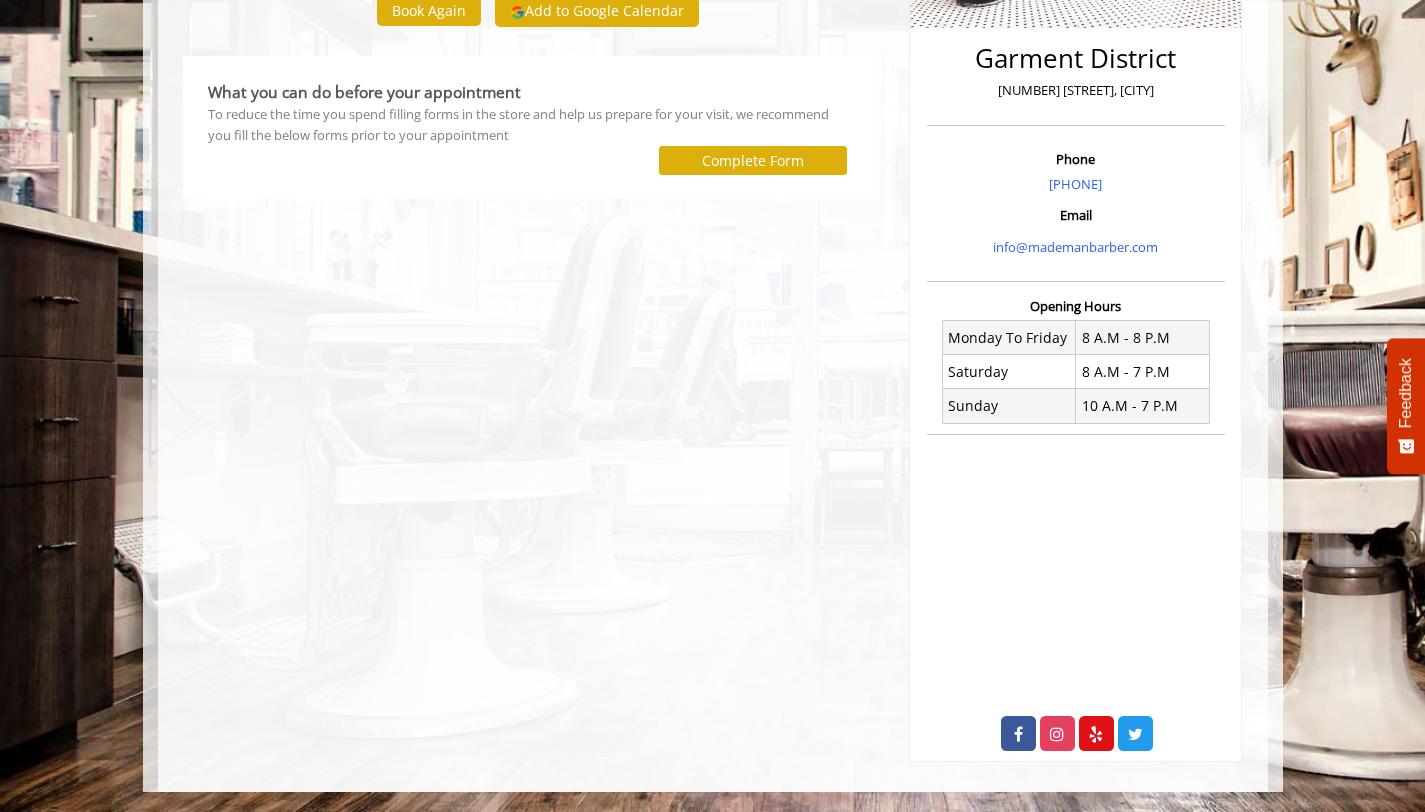 scroll, scrollTop: 0, scrollLeft: 0, axis: both 